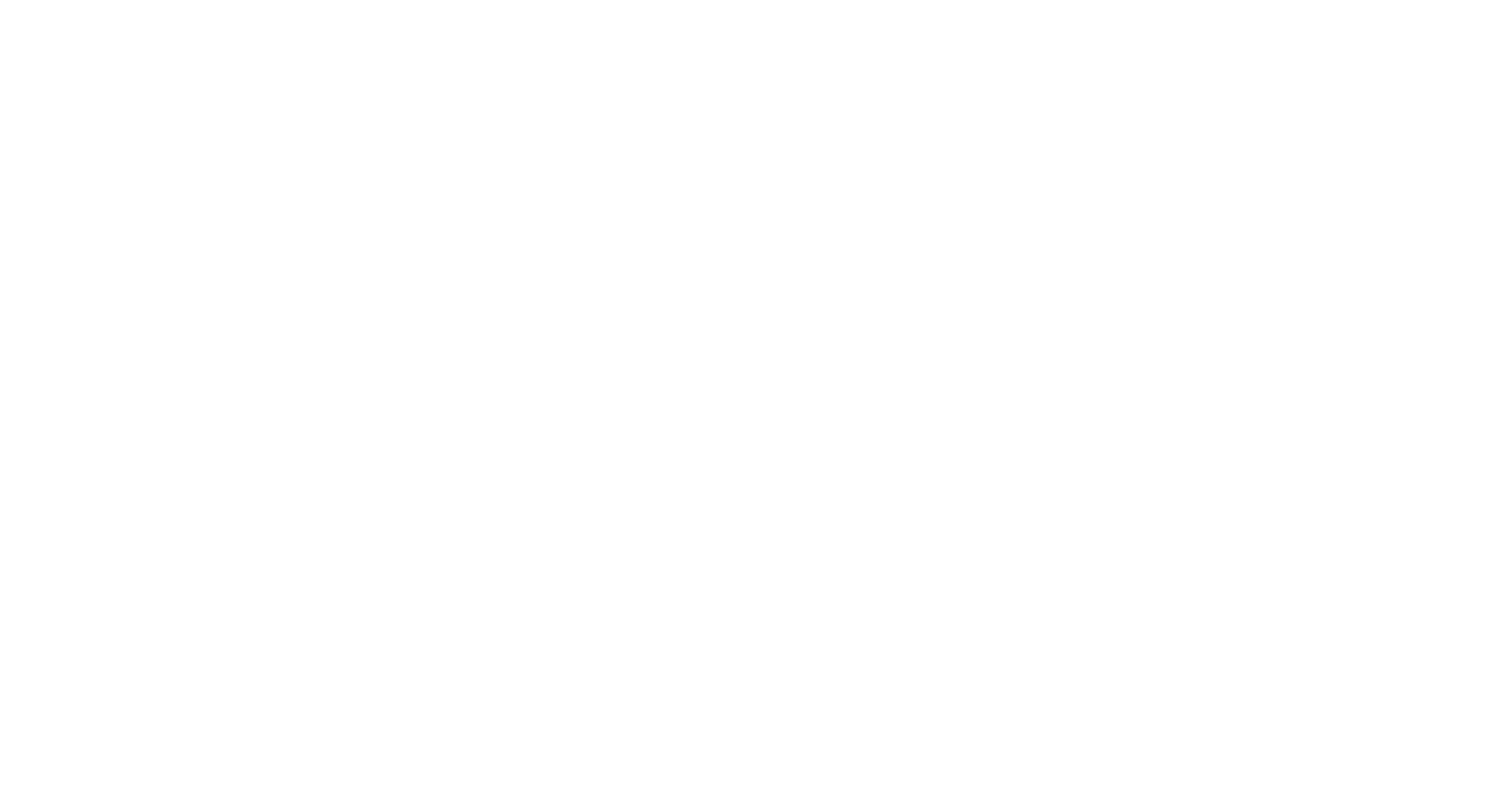 scroll, scrollTop: 0, scrollLeft: 0, axis: both 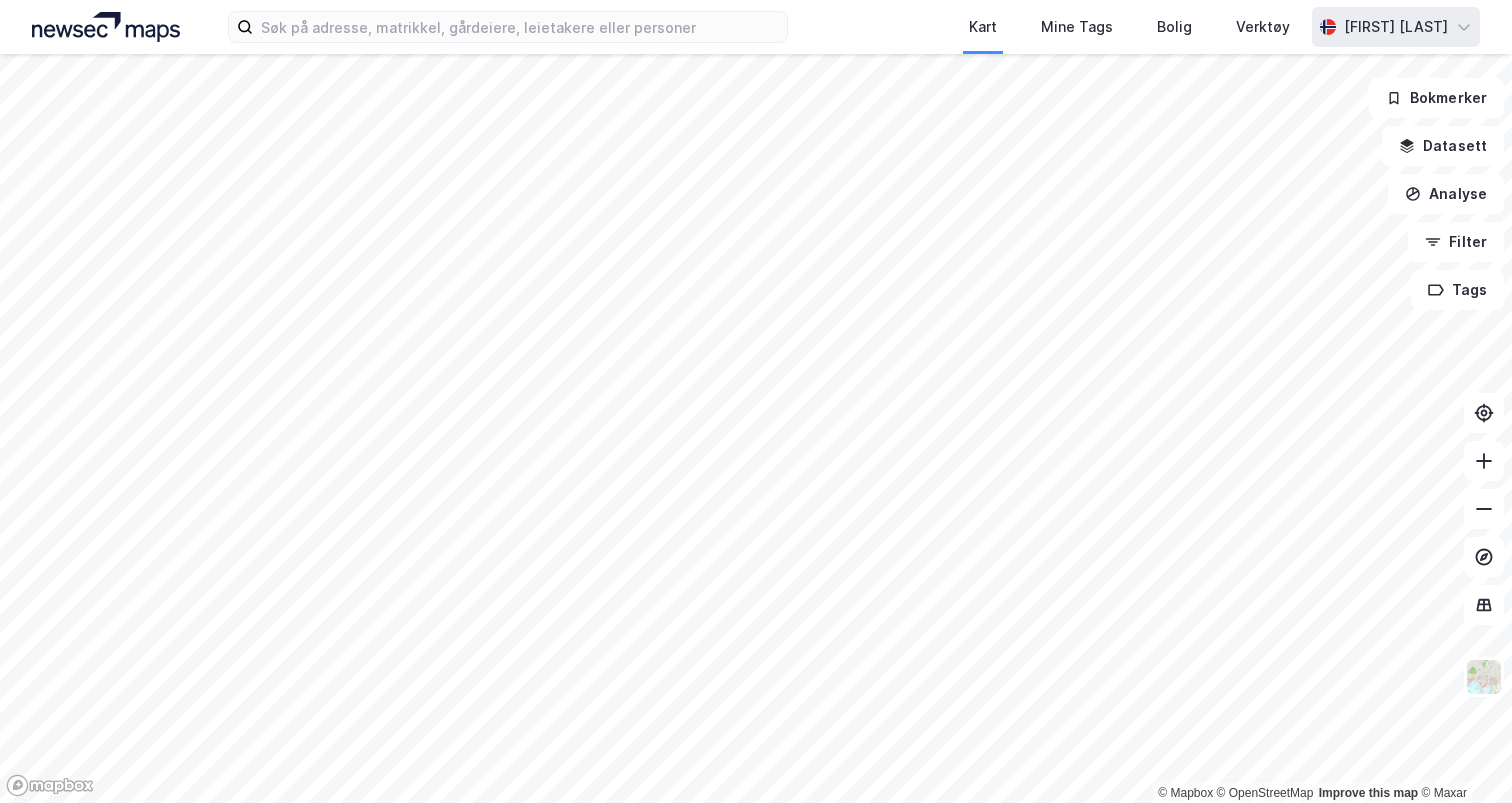 click on "[FIRST] [LAST]" at bounding box center [1396, 27] 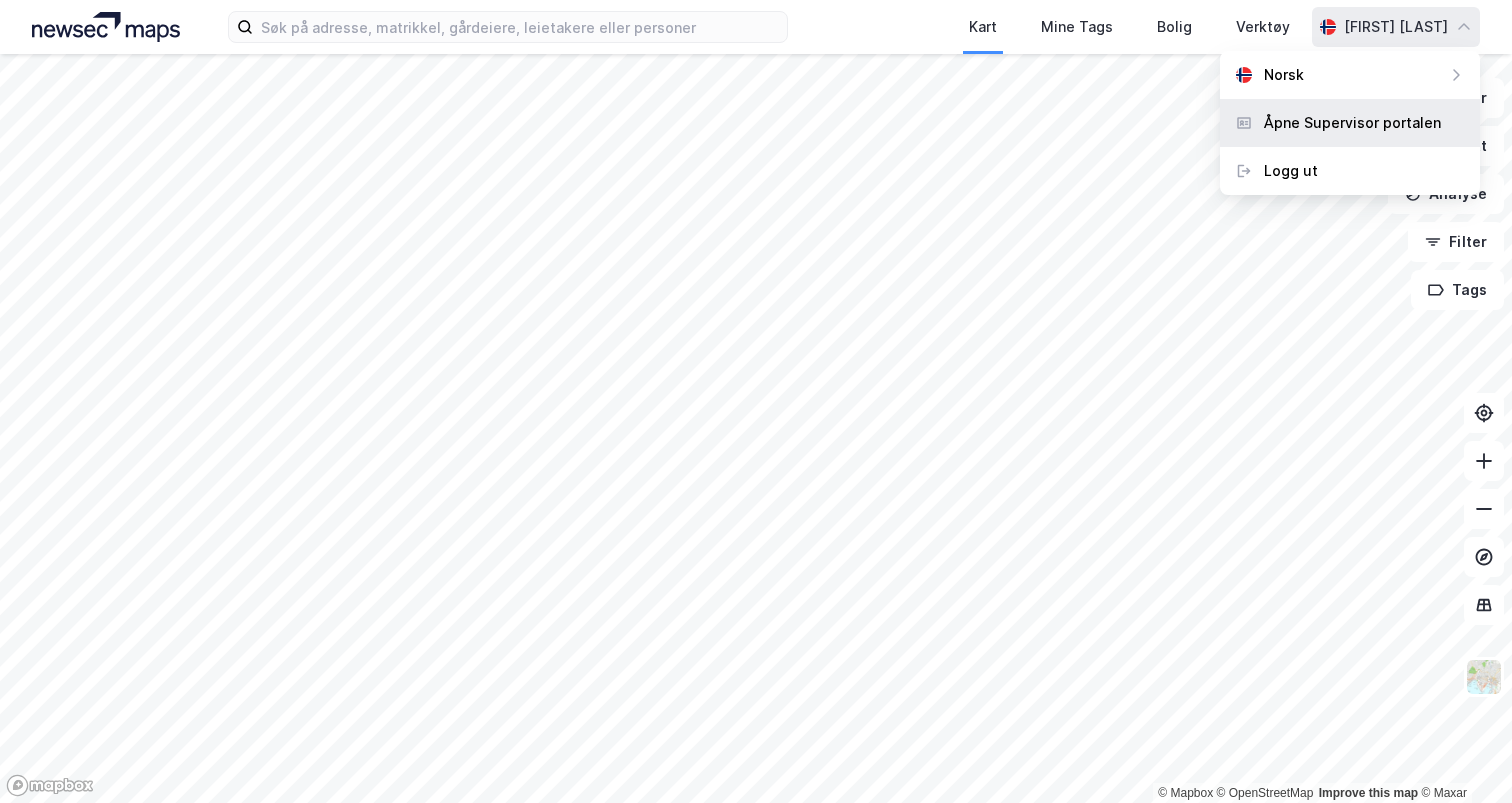click on "Åpne Supervisor portalen" at bounding box center (1352, 123) 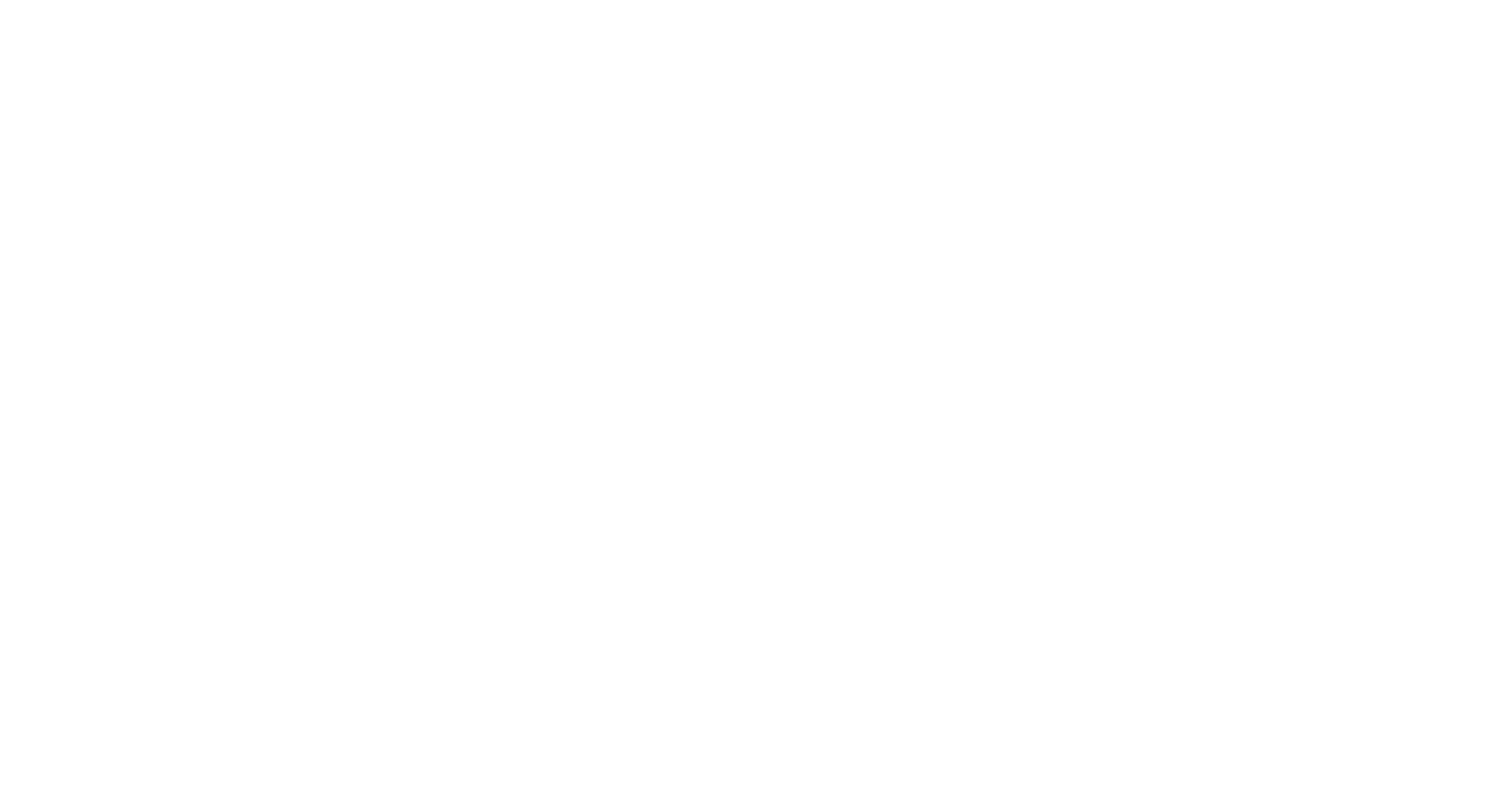 scroll, scrollTop: 0, scrollLeft: 0, axis: both 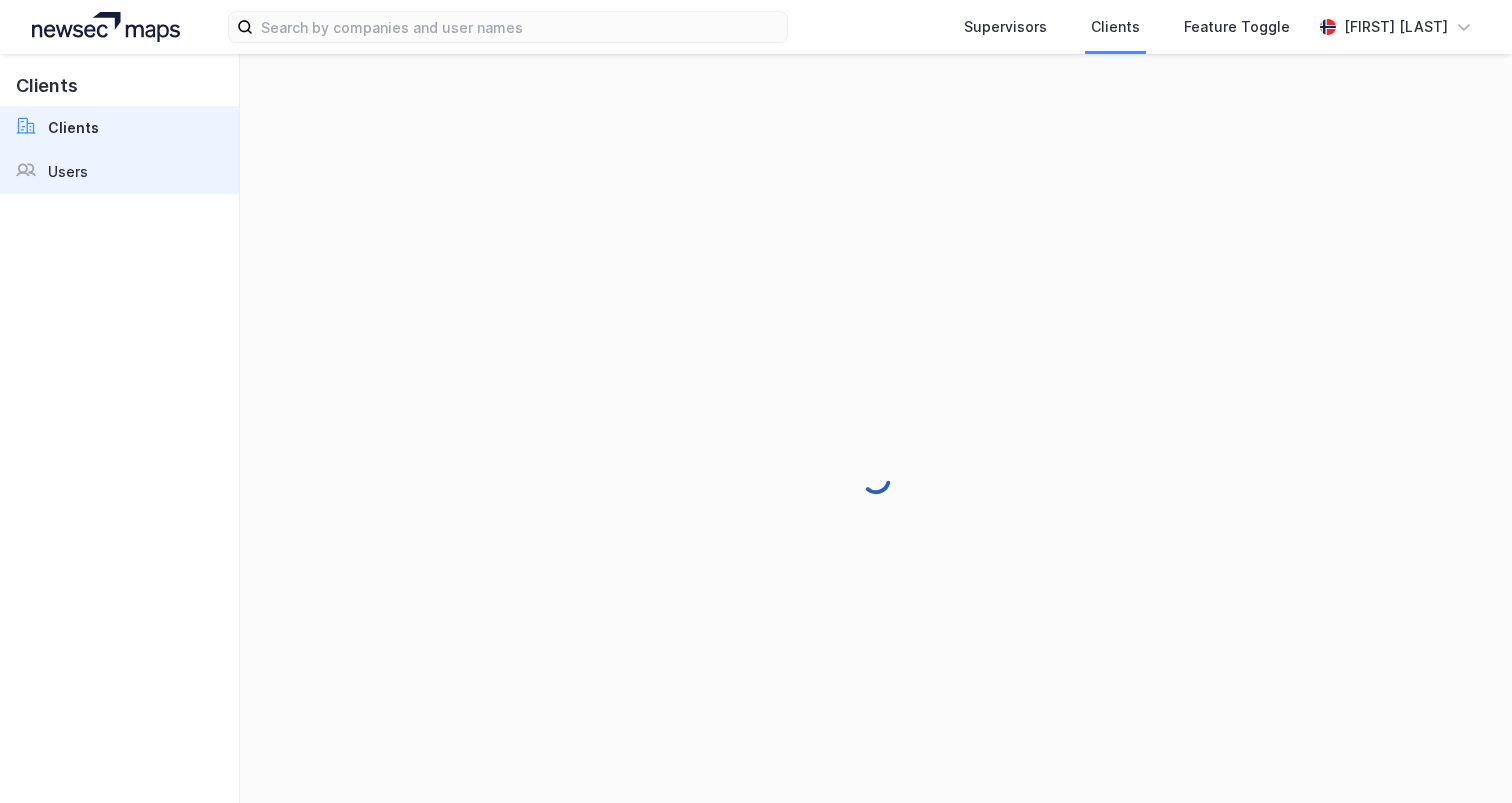 click on "Users" at bounding box center (119, 172) 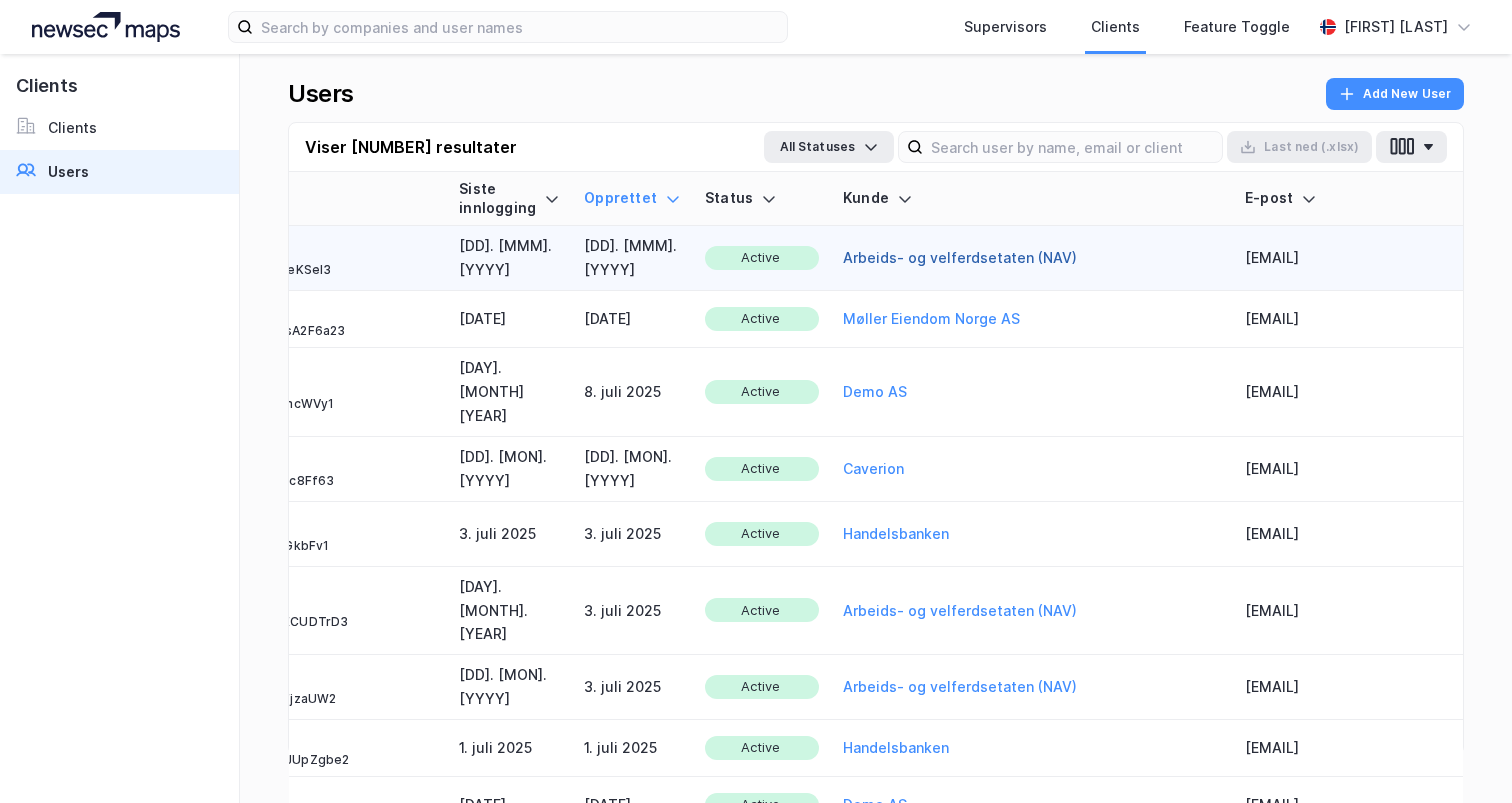scroll, scrollTop: 0, scrollLeft: 0, axis: both 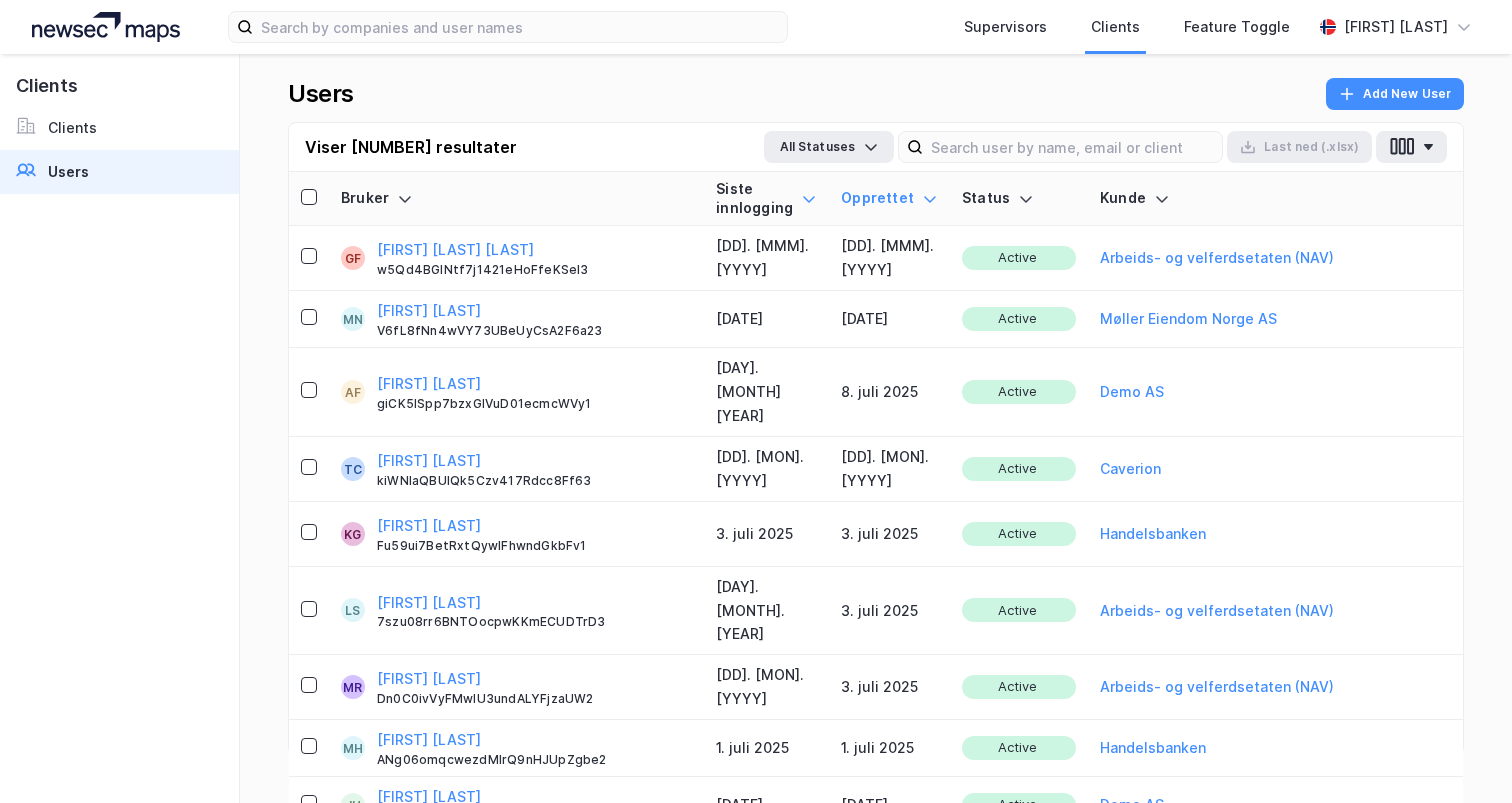 click 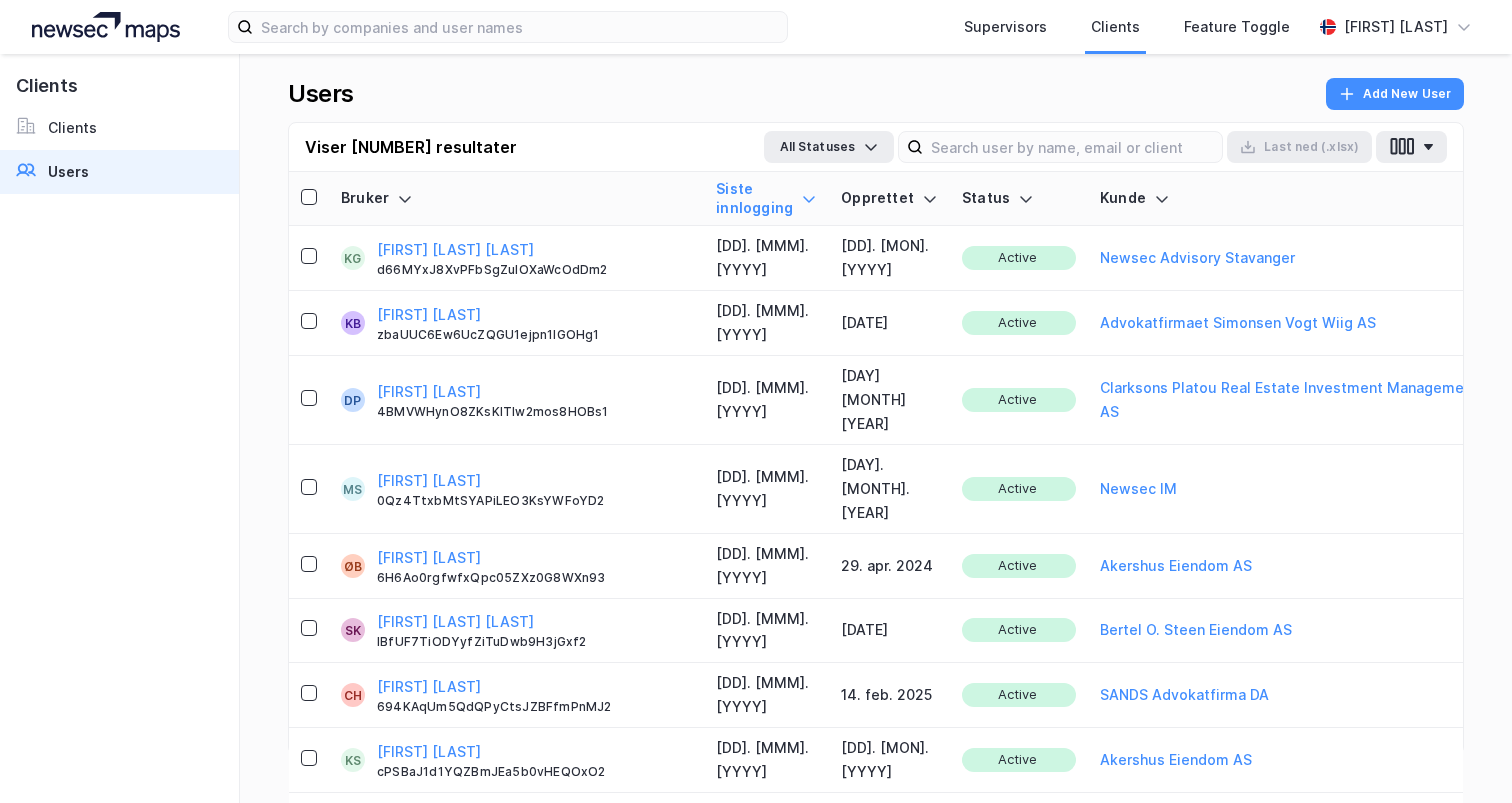 click 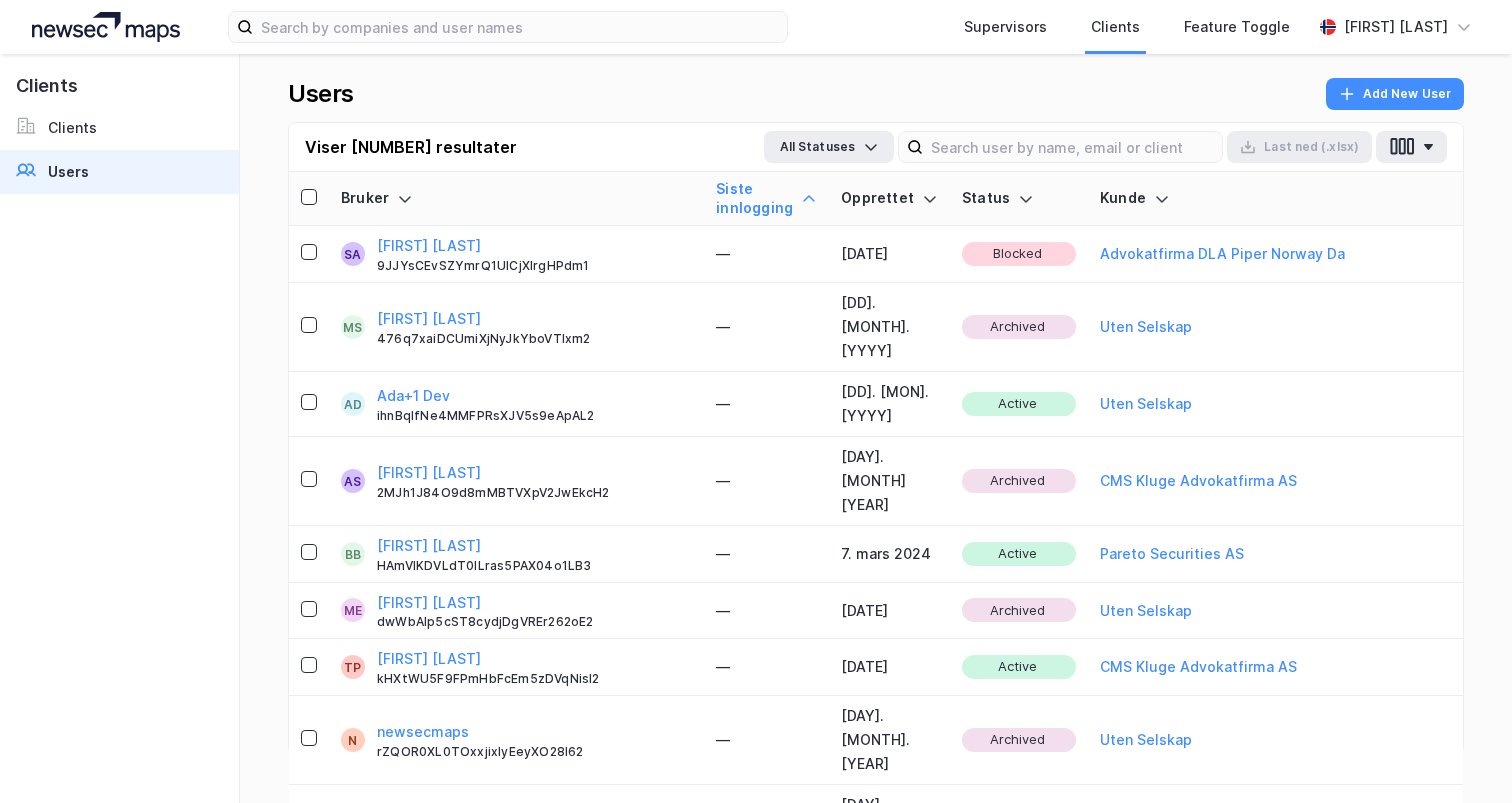 click 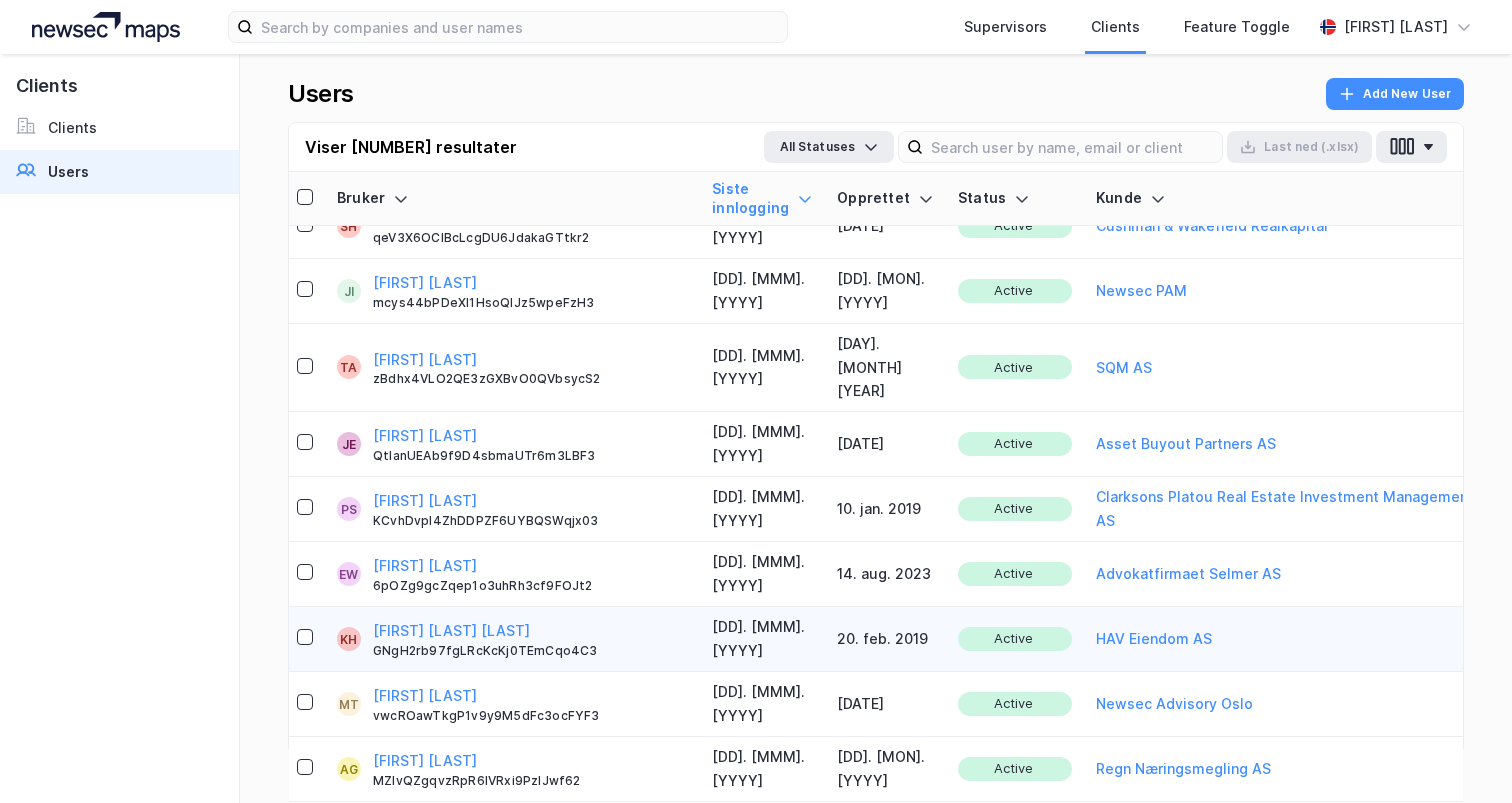 scroll, scrollTop: 1238, scrollLeft: 5, axis: both 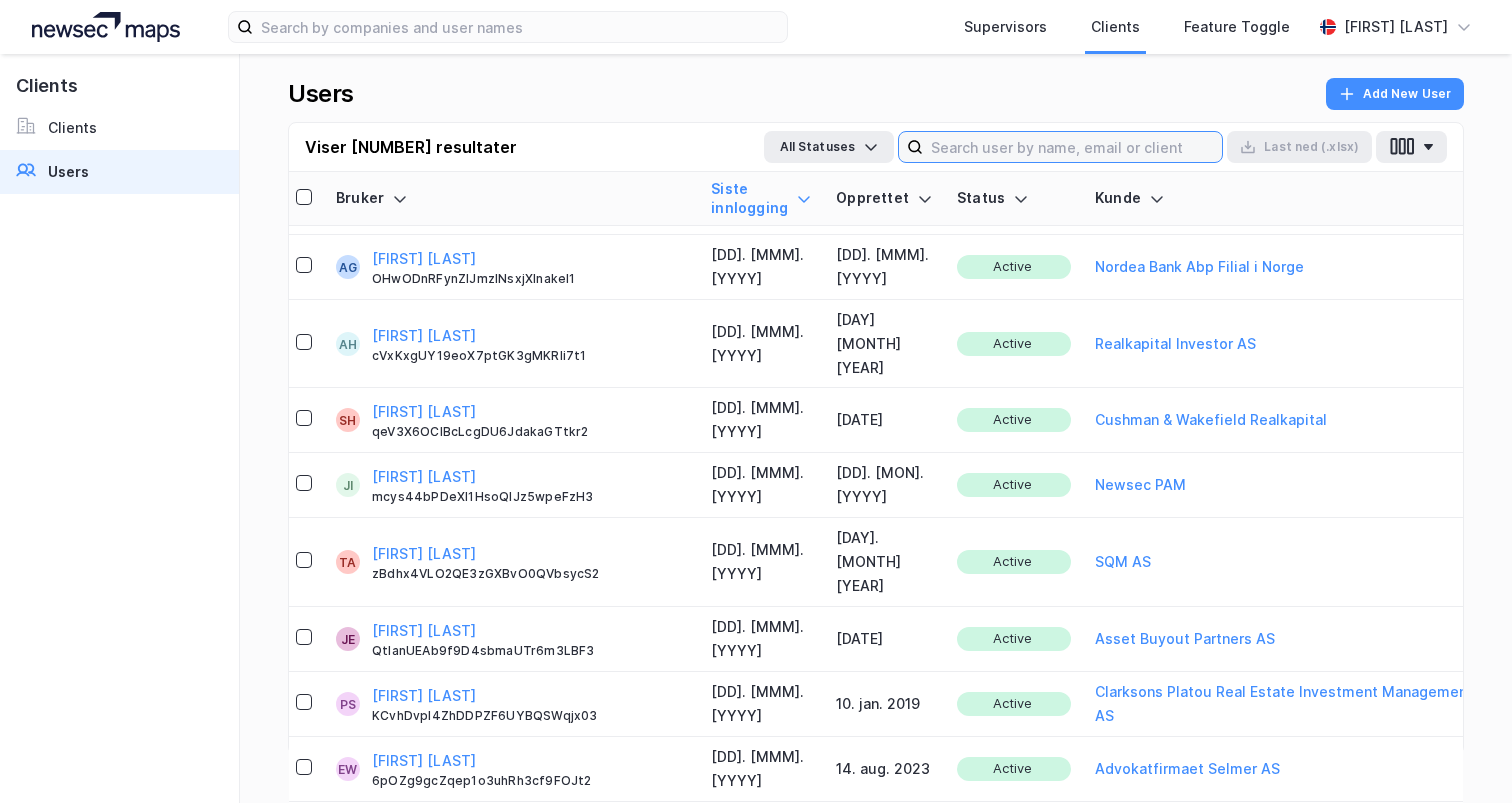click at bounding box center (1072, 147) 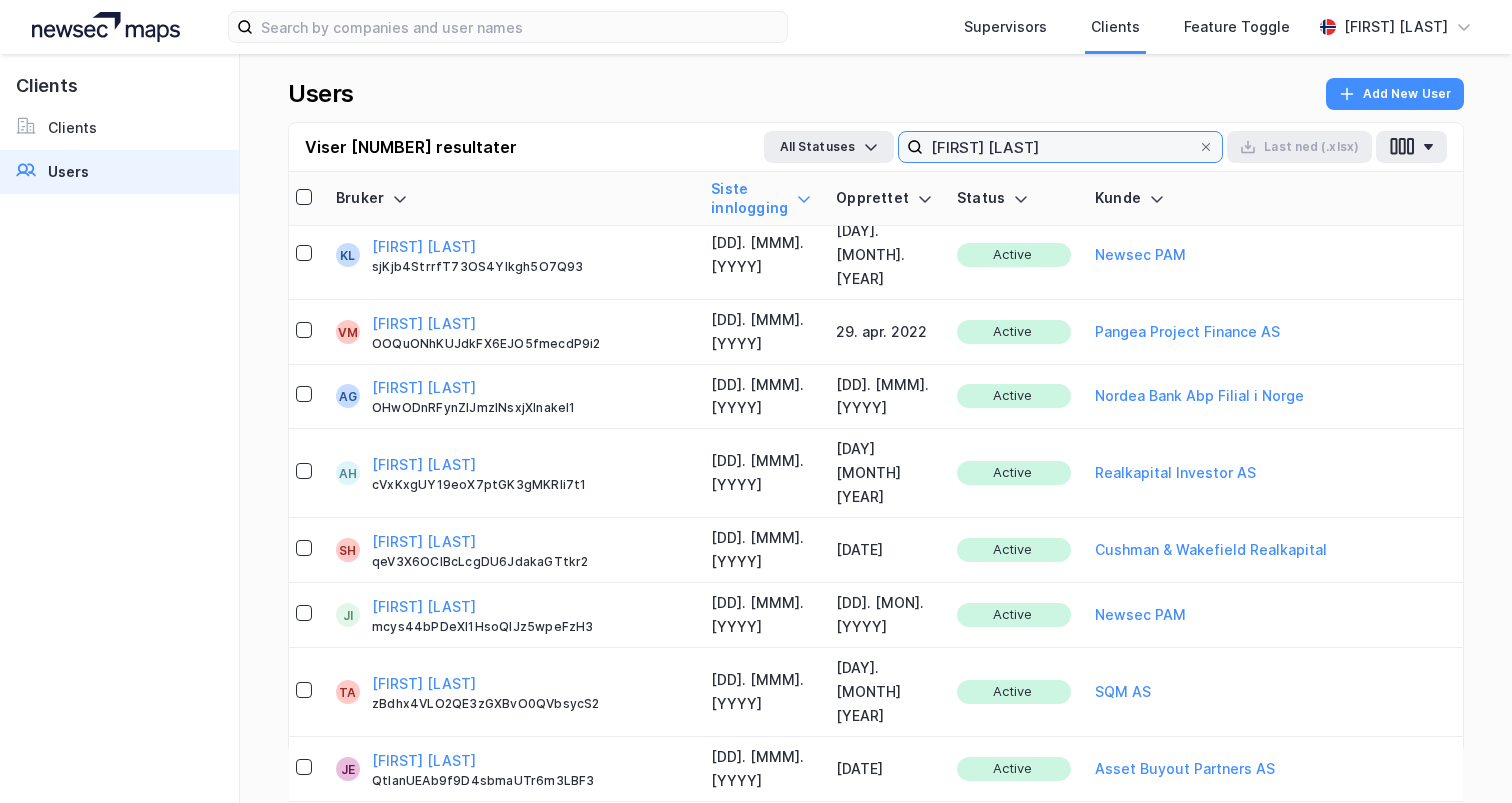 scroll, scrollTop: 0, scrollLeft: 0, axis: both 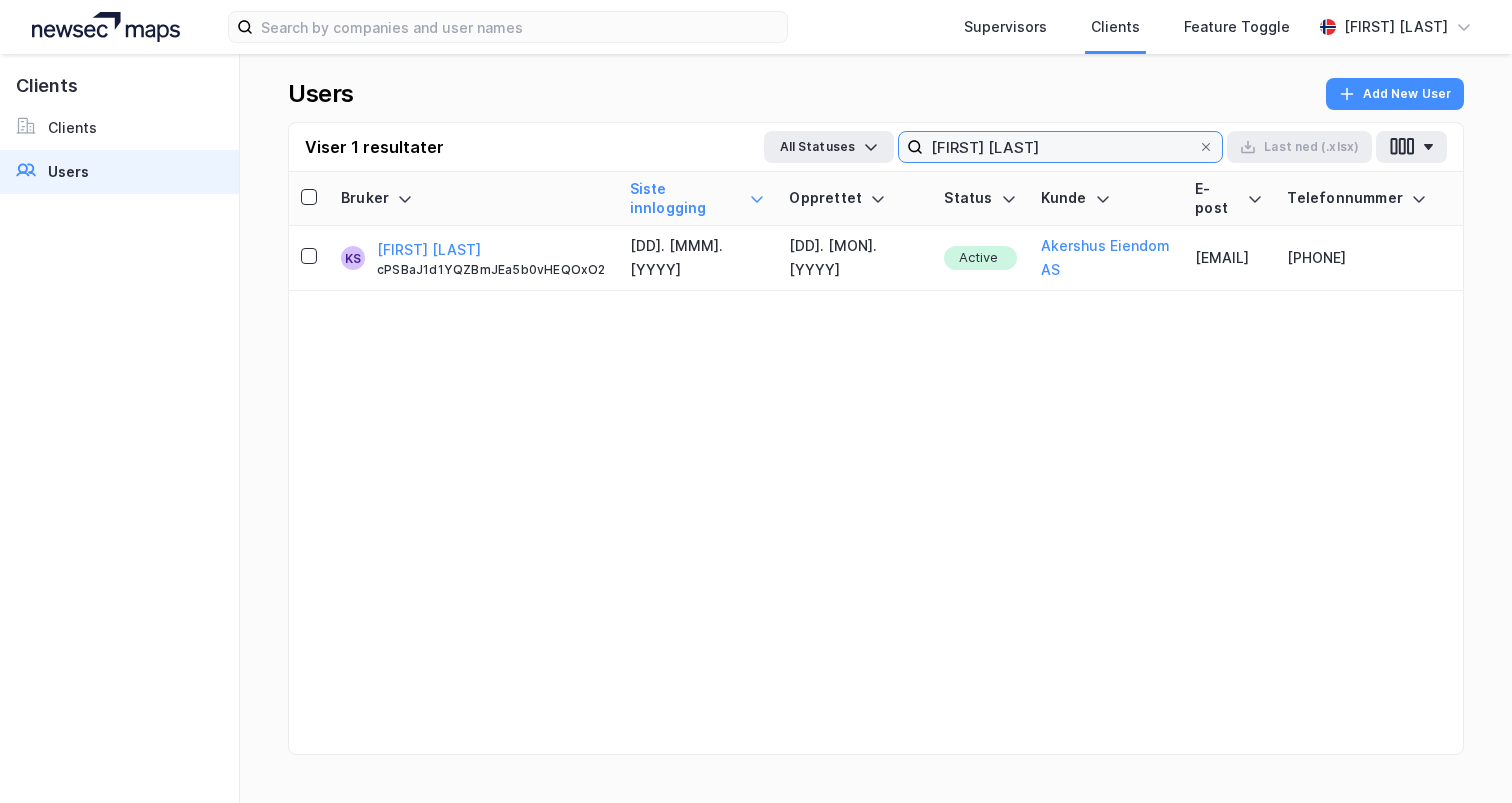 type on "[FIRST] [LAST]" 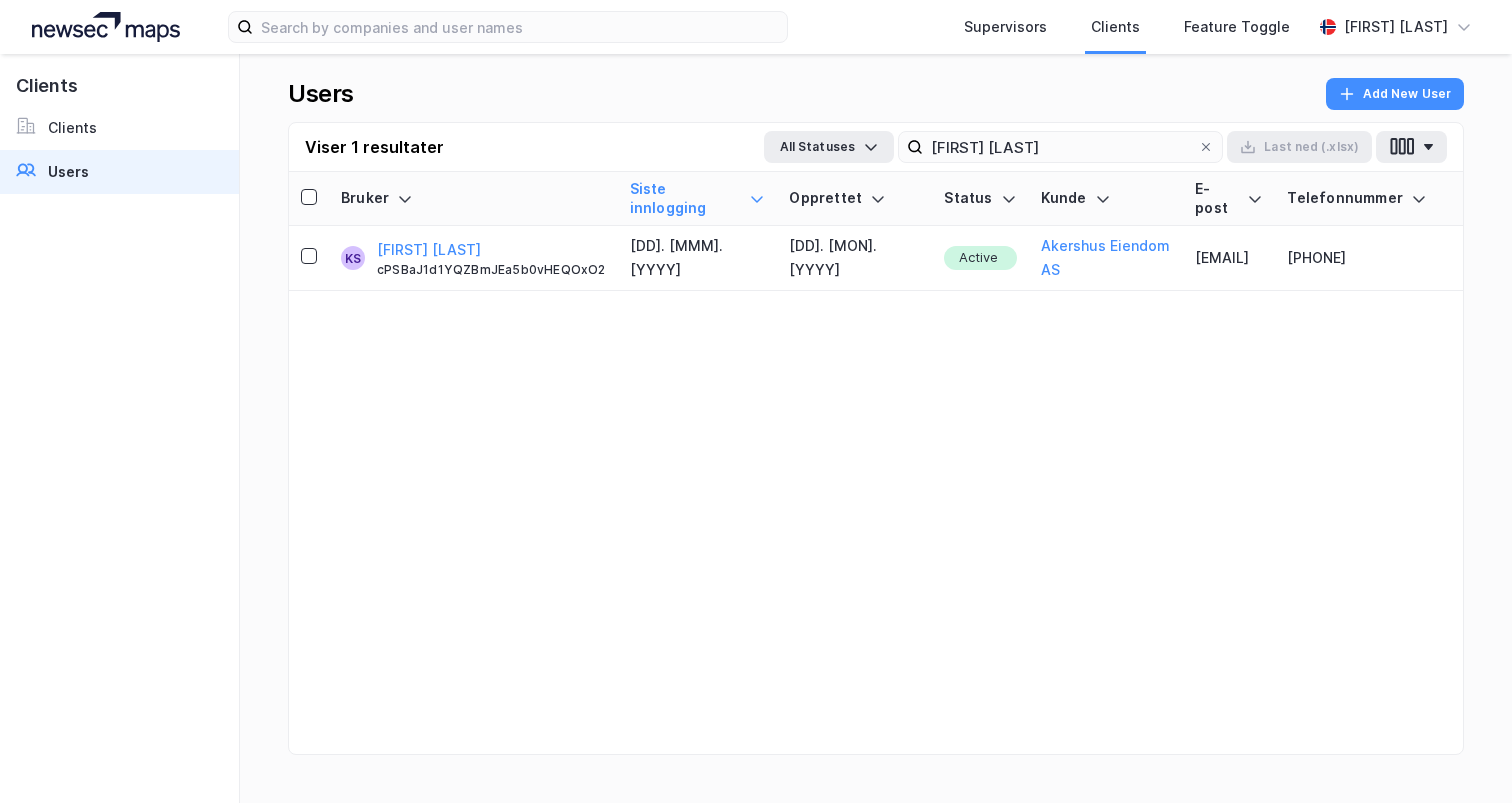 click at bounding box center [106, 27] 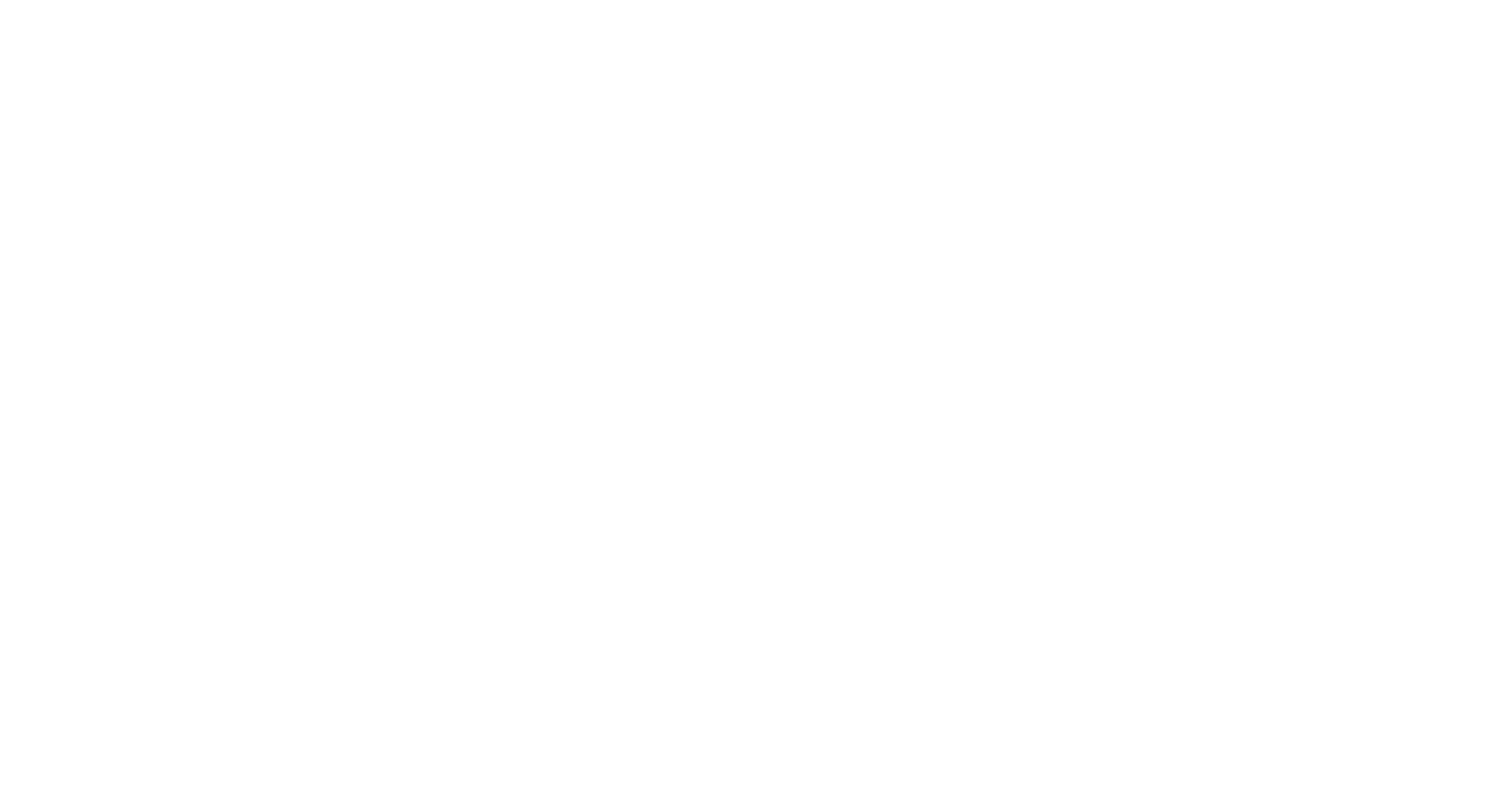 scroll, scrollTop: 0, scrollLeft: 0, axis: both 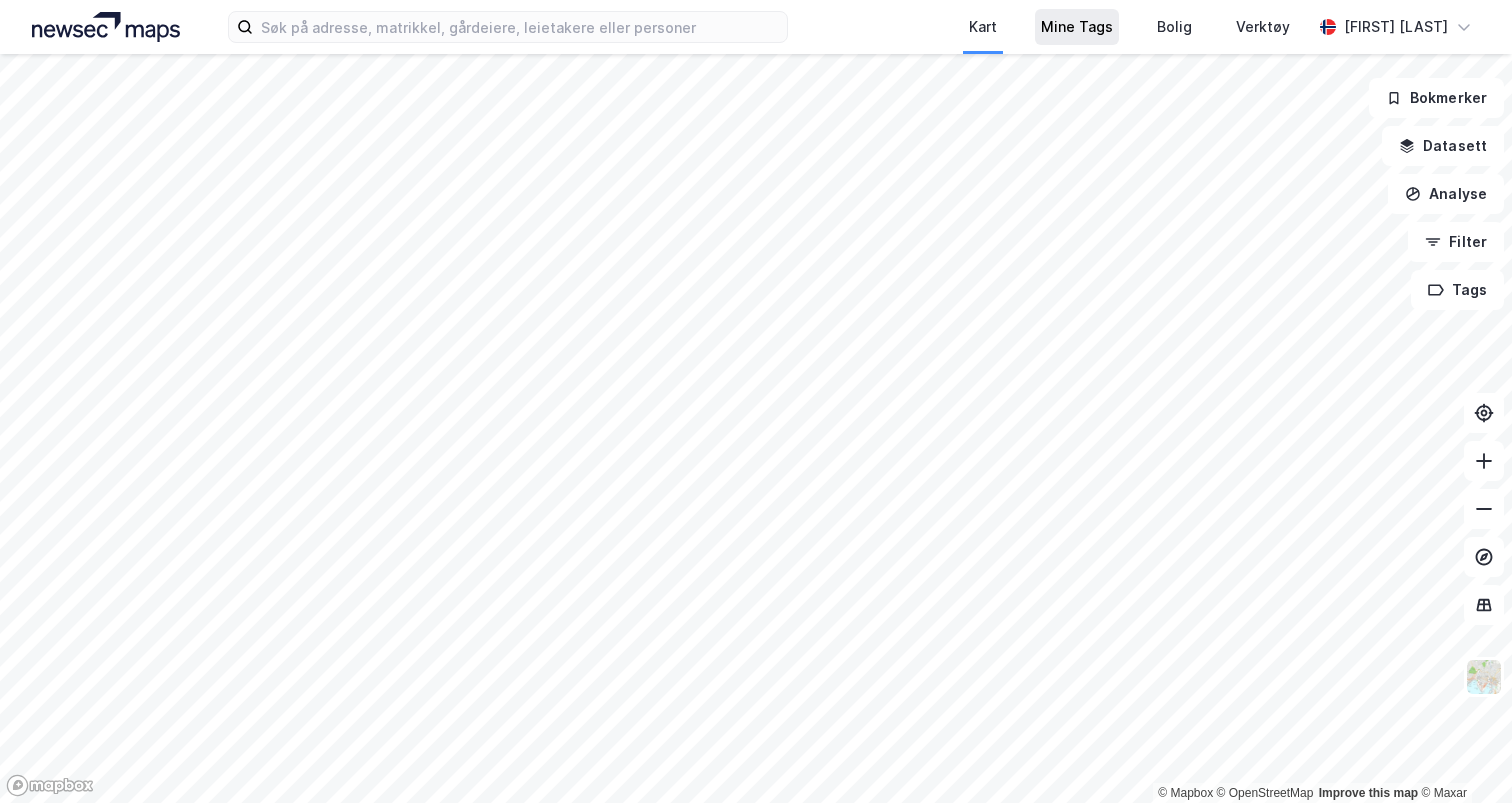 click on "Mine Tags" at bounding box center (1077, 27) 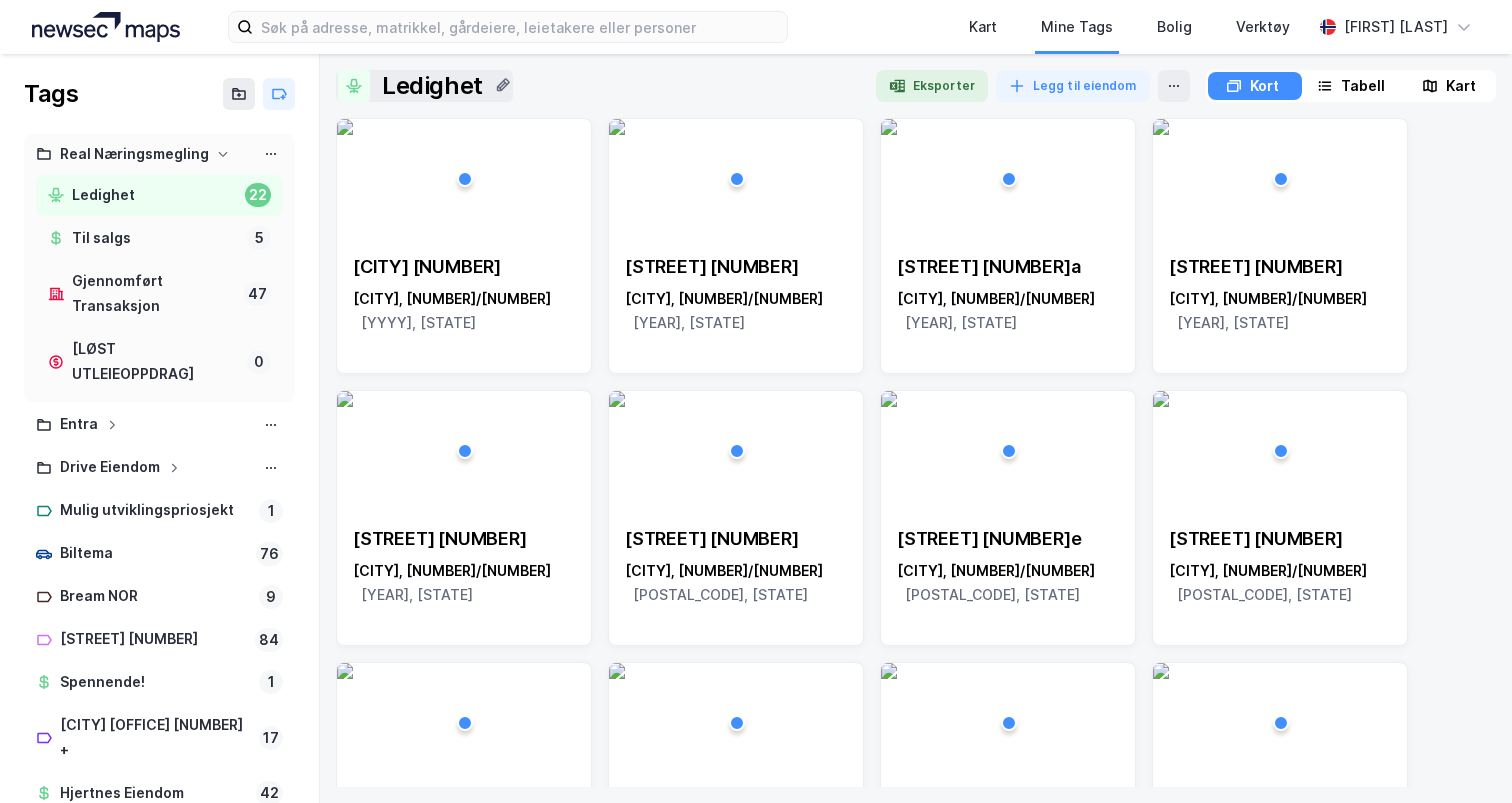 click 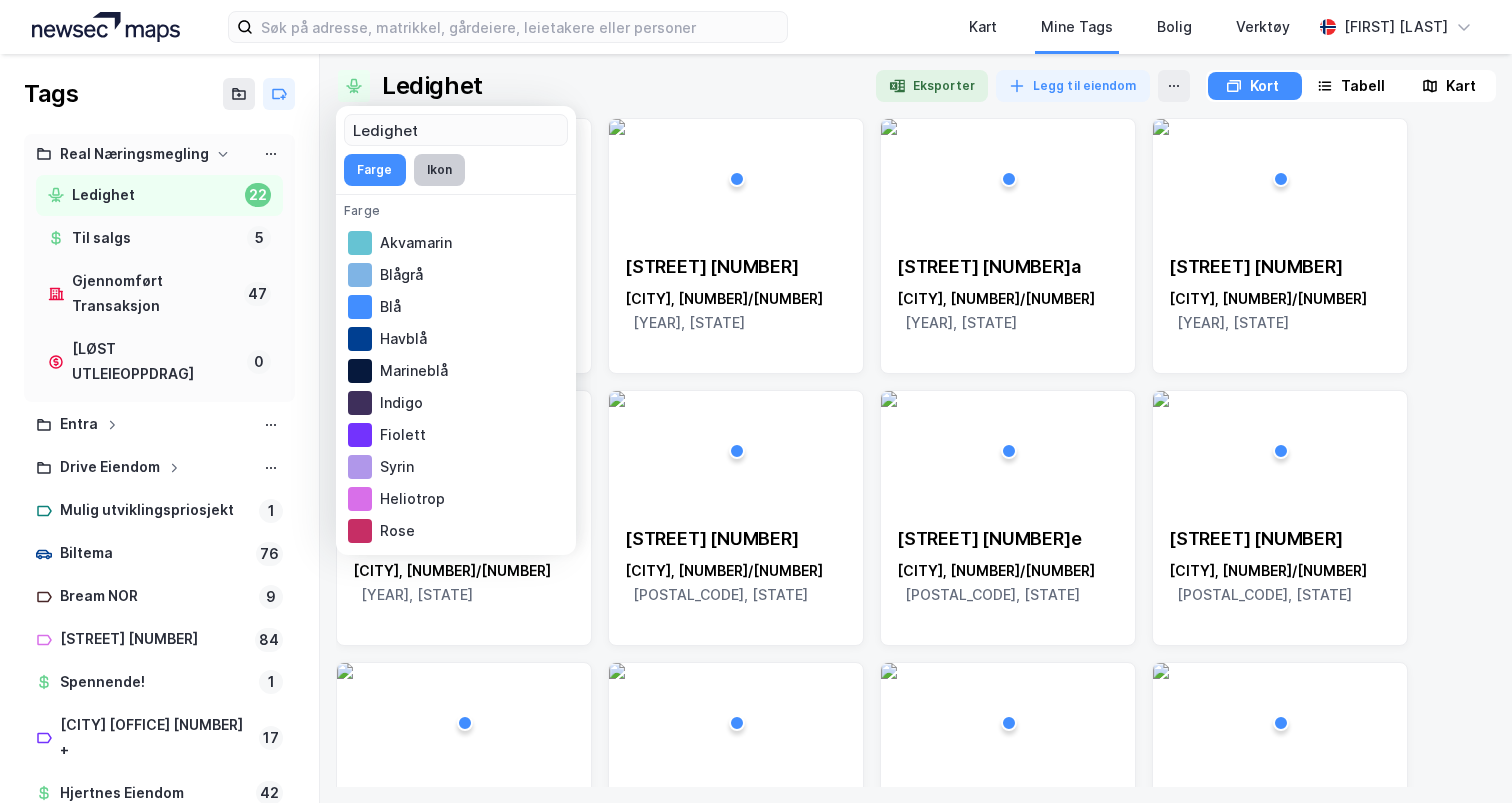 click on "Ikon" at bounding box center (439, 170) 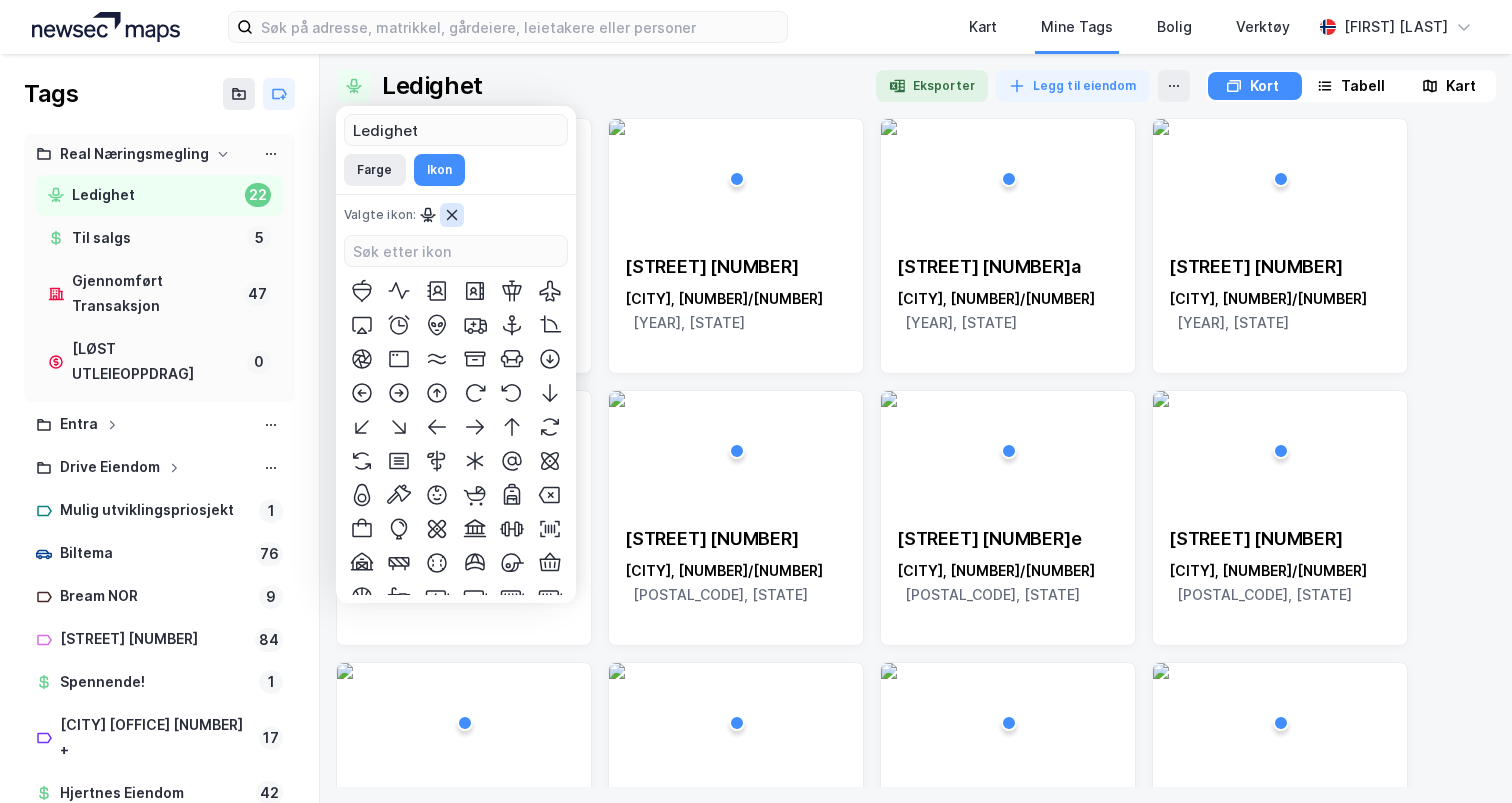 type 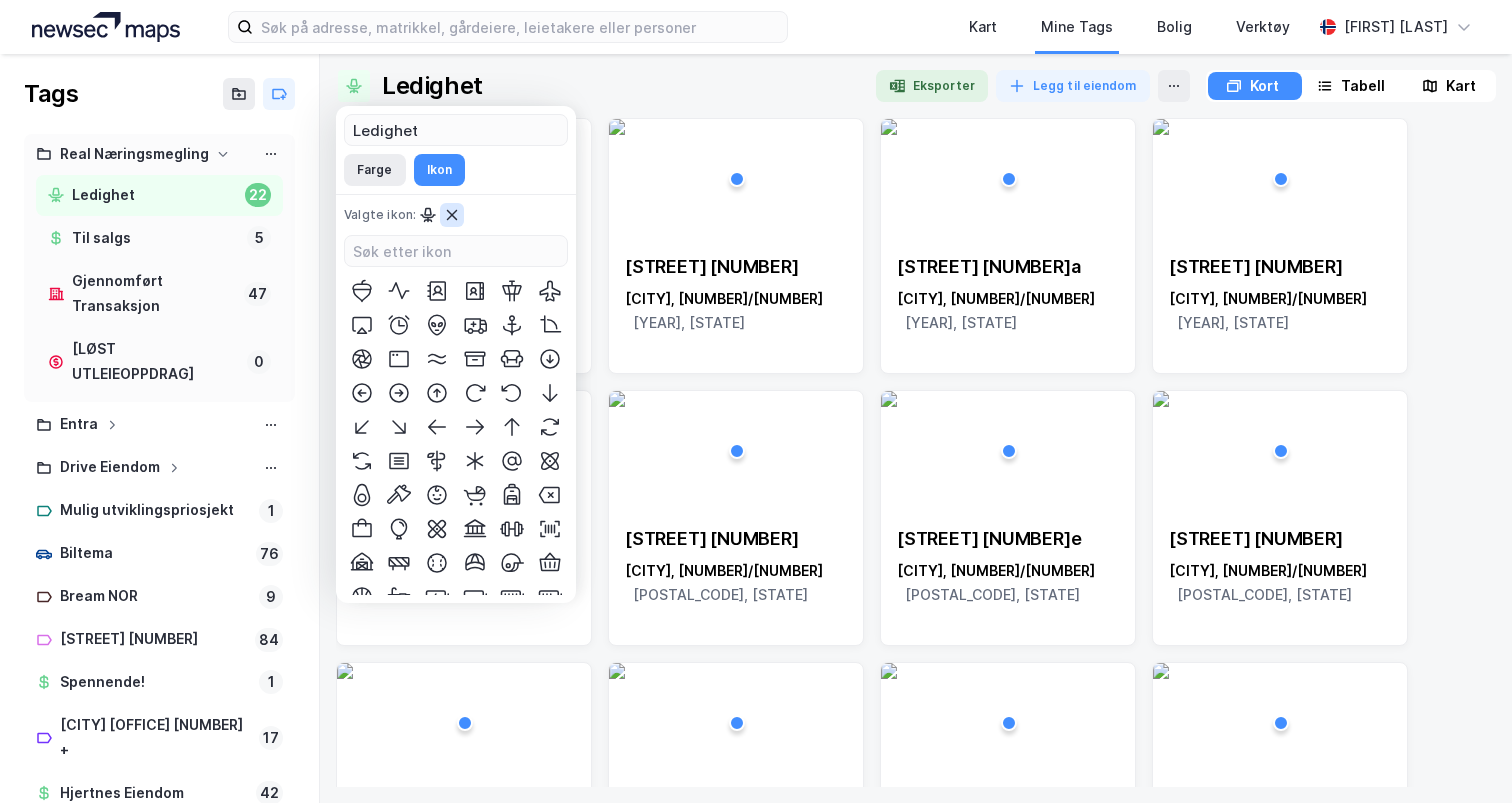 click at bounding box center (452, 215) 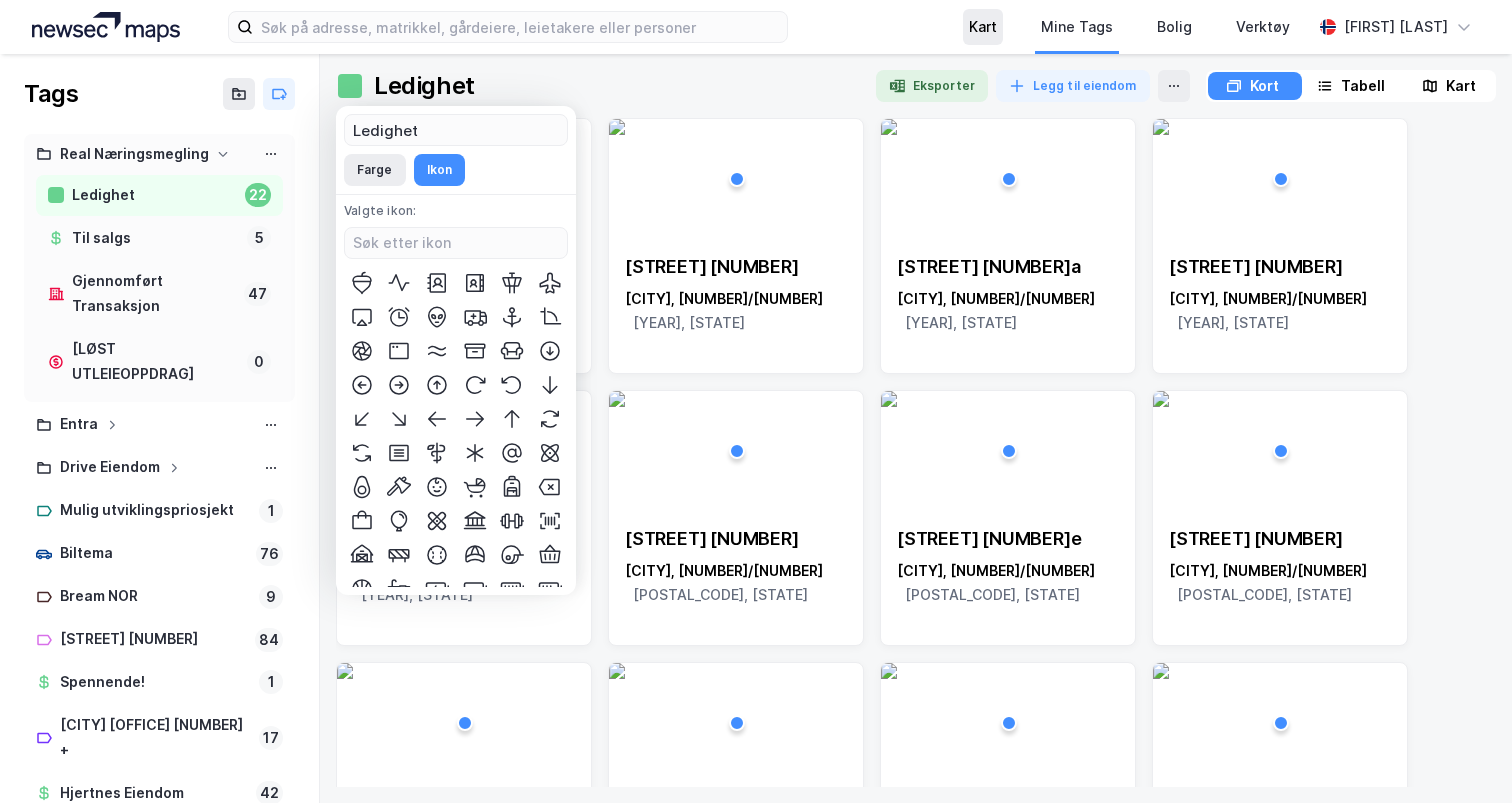 click on "Kart" at bounding box center (983, 27) 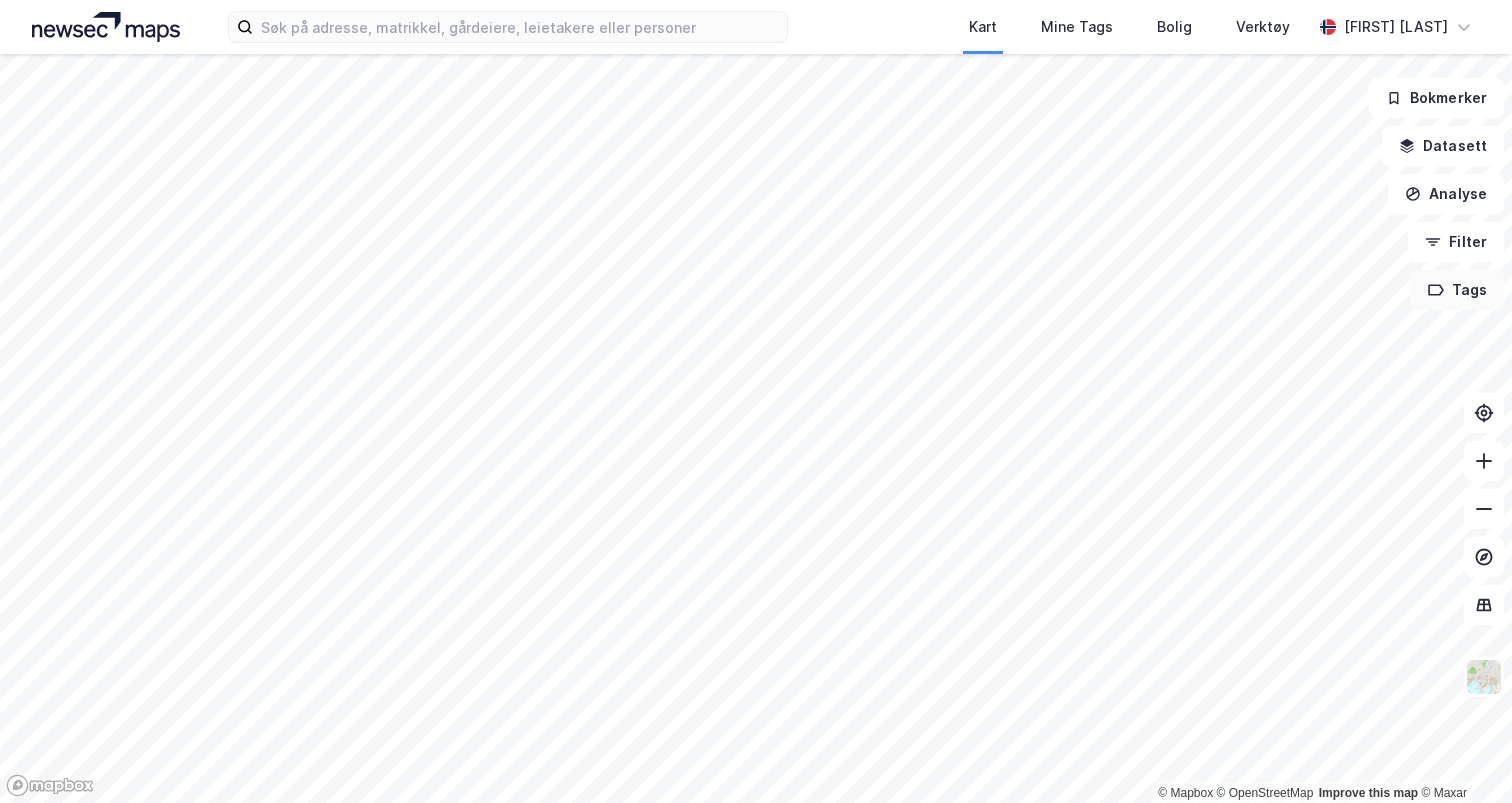 click on "Tags" at bounding box center (1457, 290) 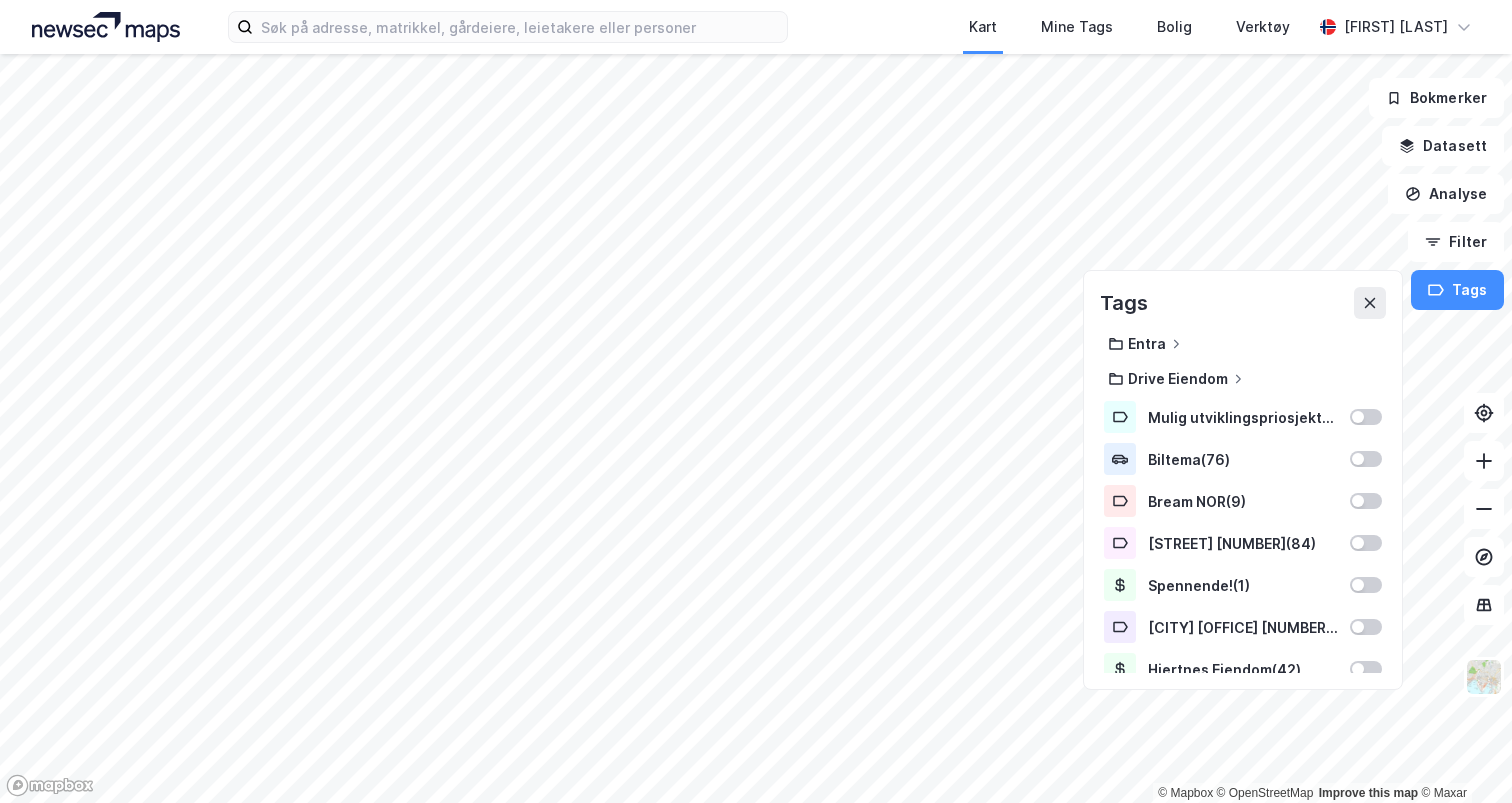 scroll, scrollTop: 0, scrollLeft: 0, axis: both 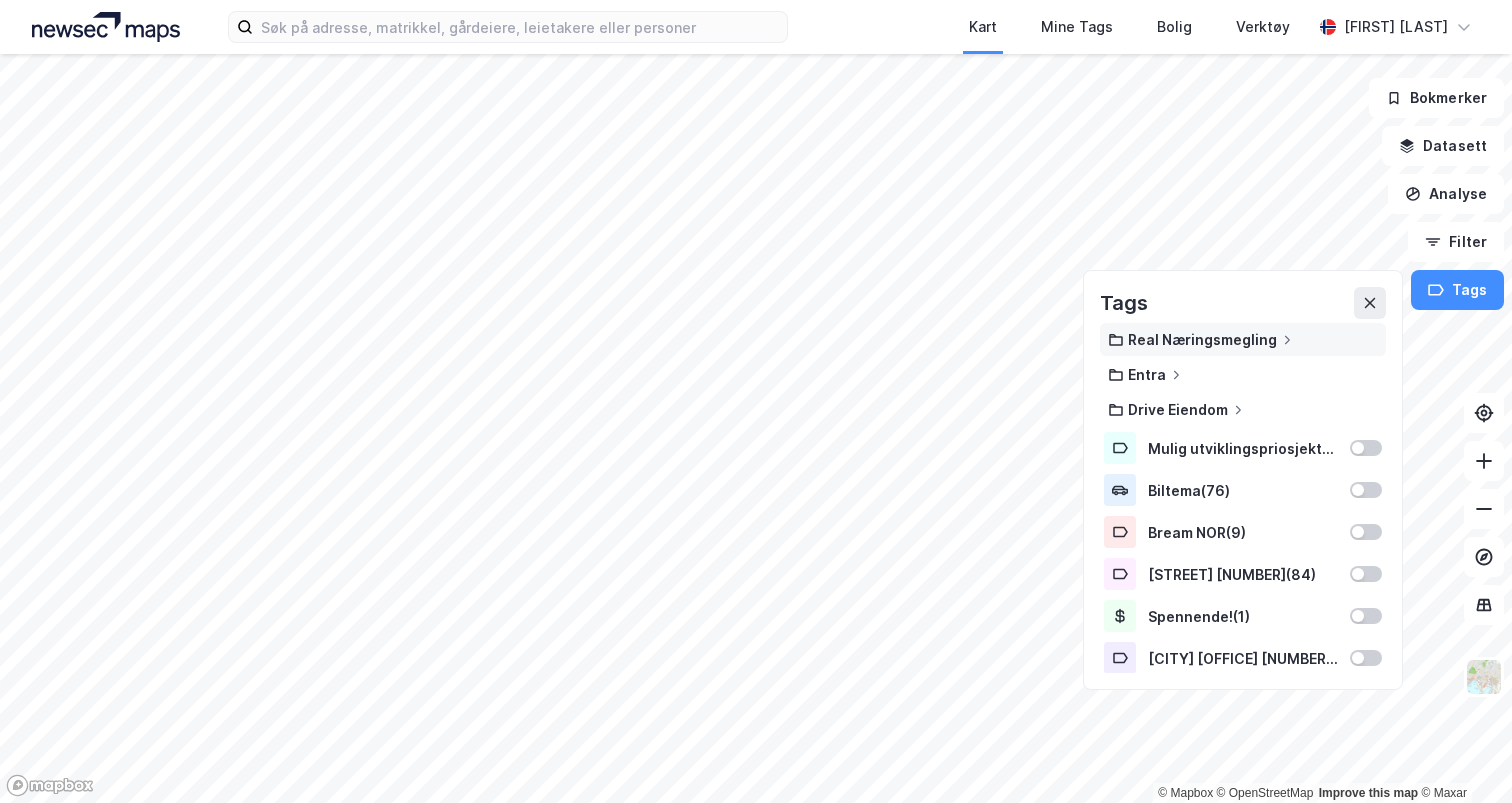 click on "Real Næringsmegling" at bounding box center [1243, 339] 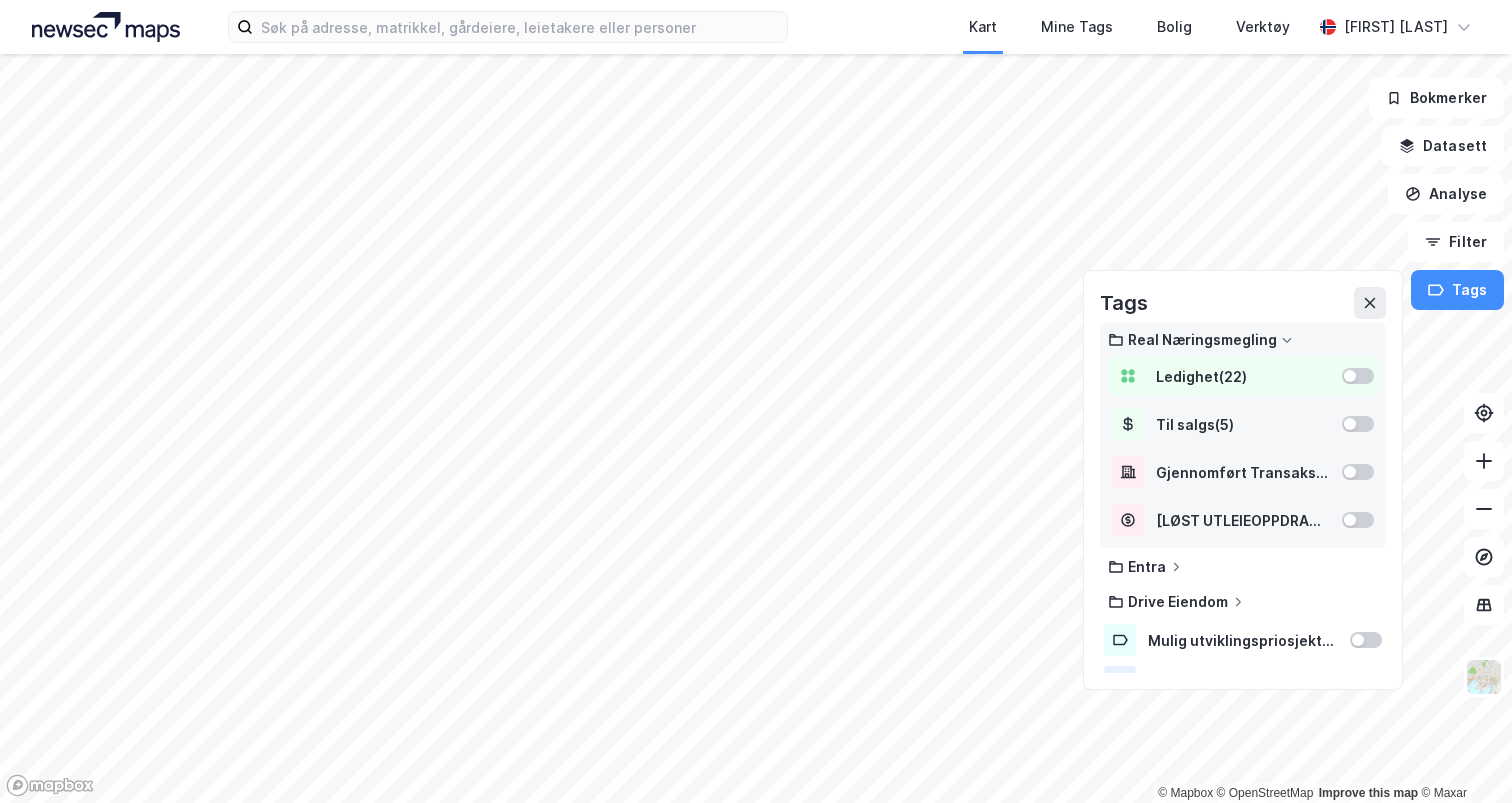 click at bounding box center [1350, 376] 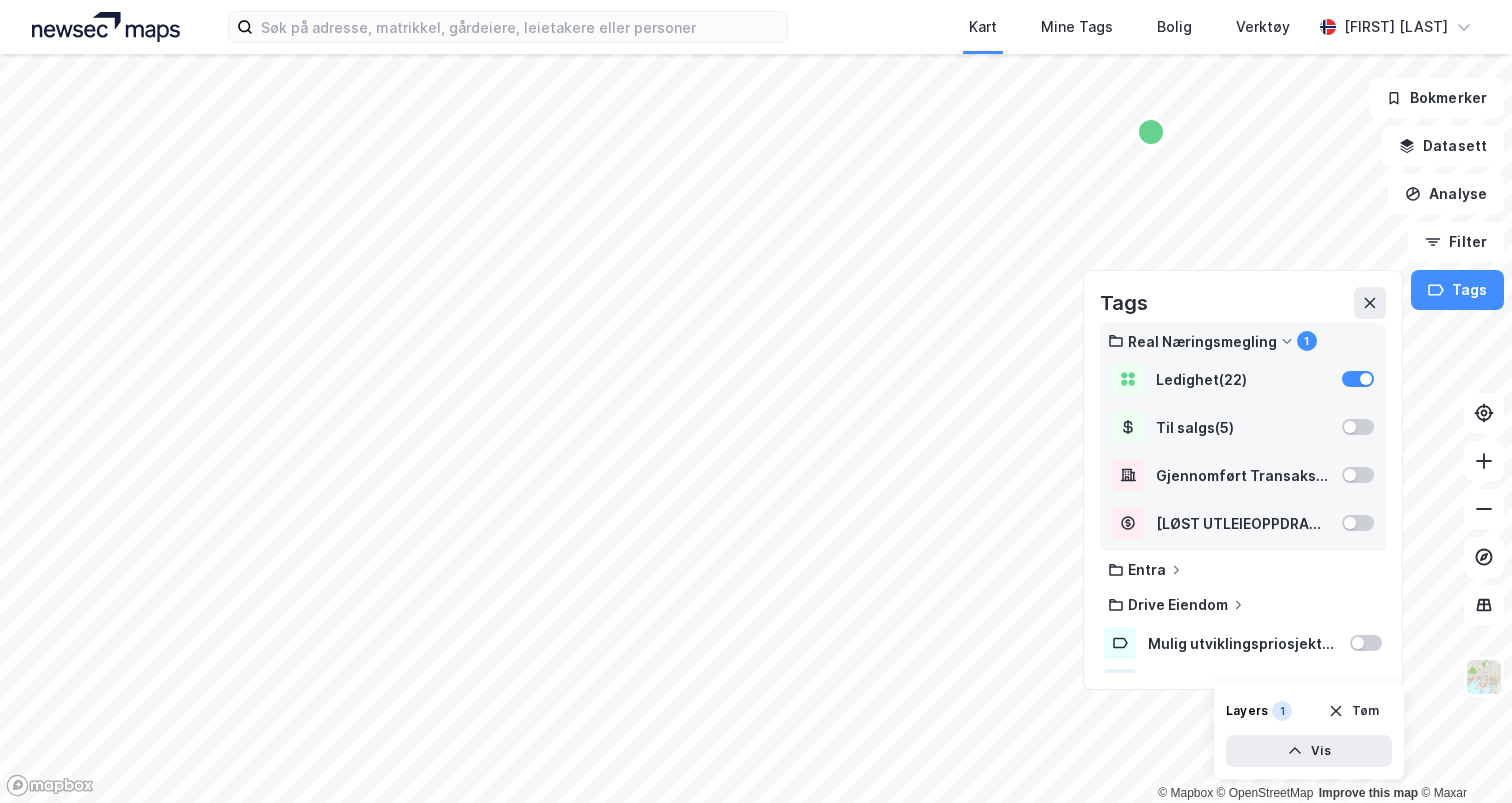 click on "FØLG OPP OM 6 MND" at bounding box center [756, 428] 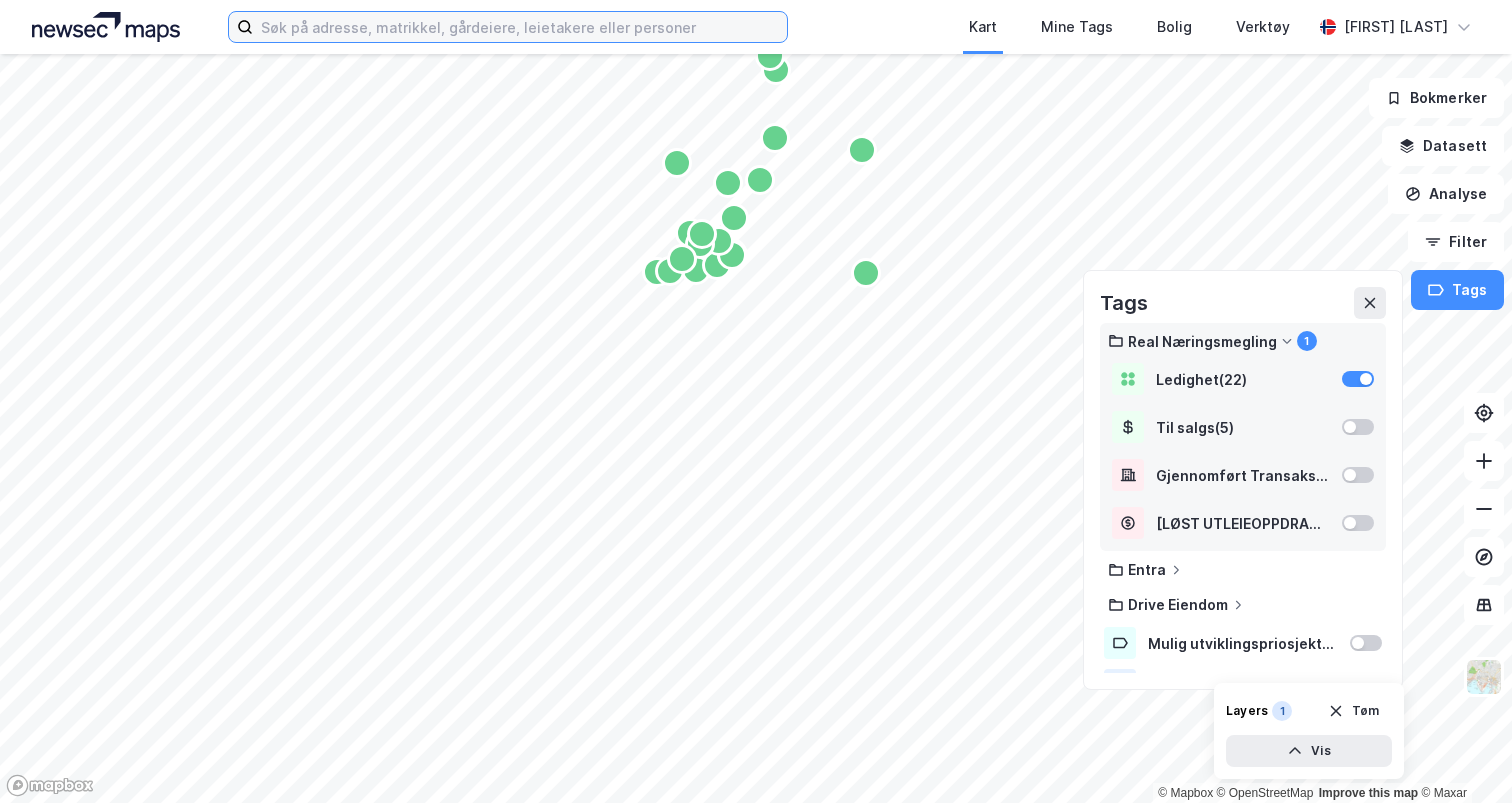 click at bounding box center (520, 27) 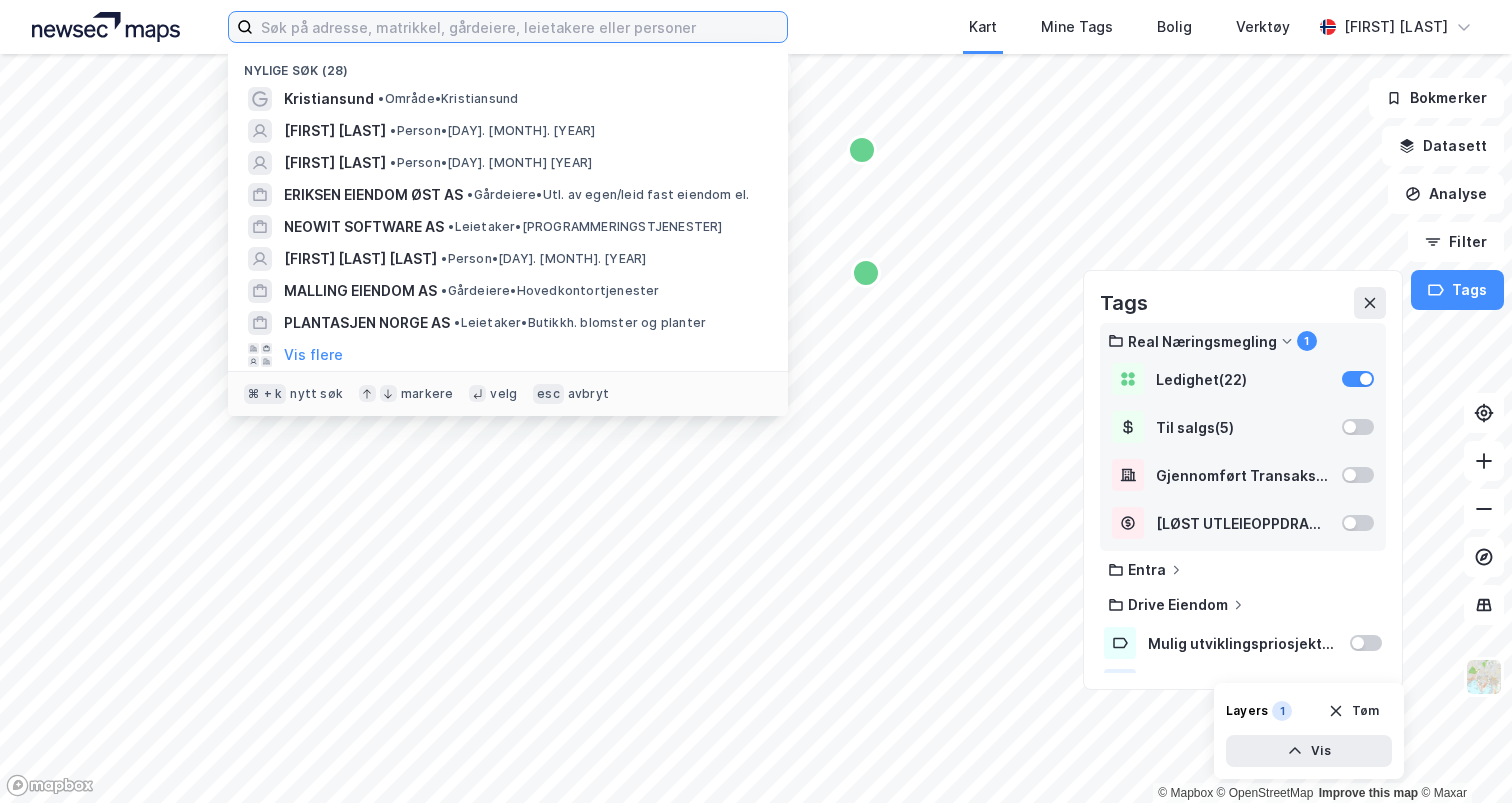 paste on "[FIRST] [LAST] [LAST]" 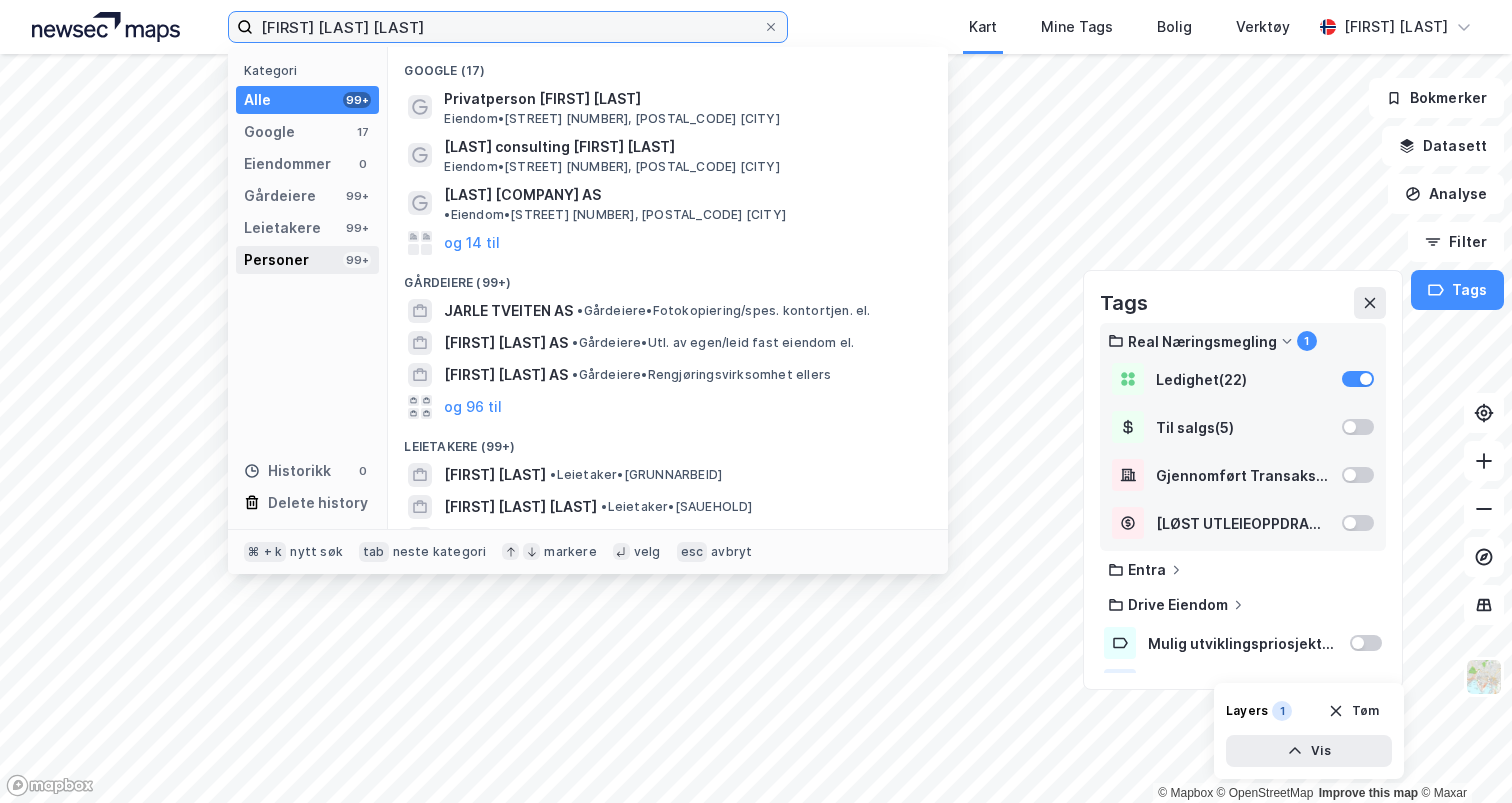 type on "[FIRST] [LAST] [LAST]" 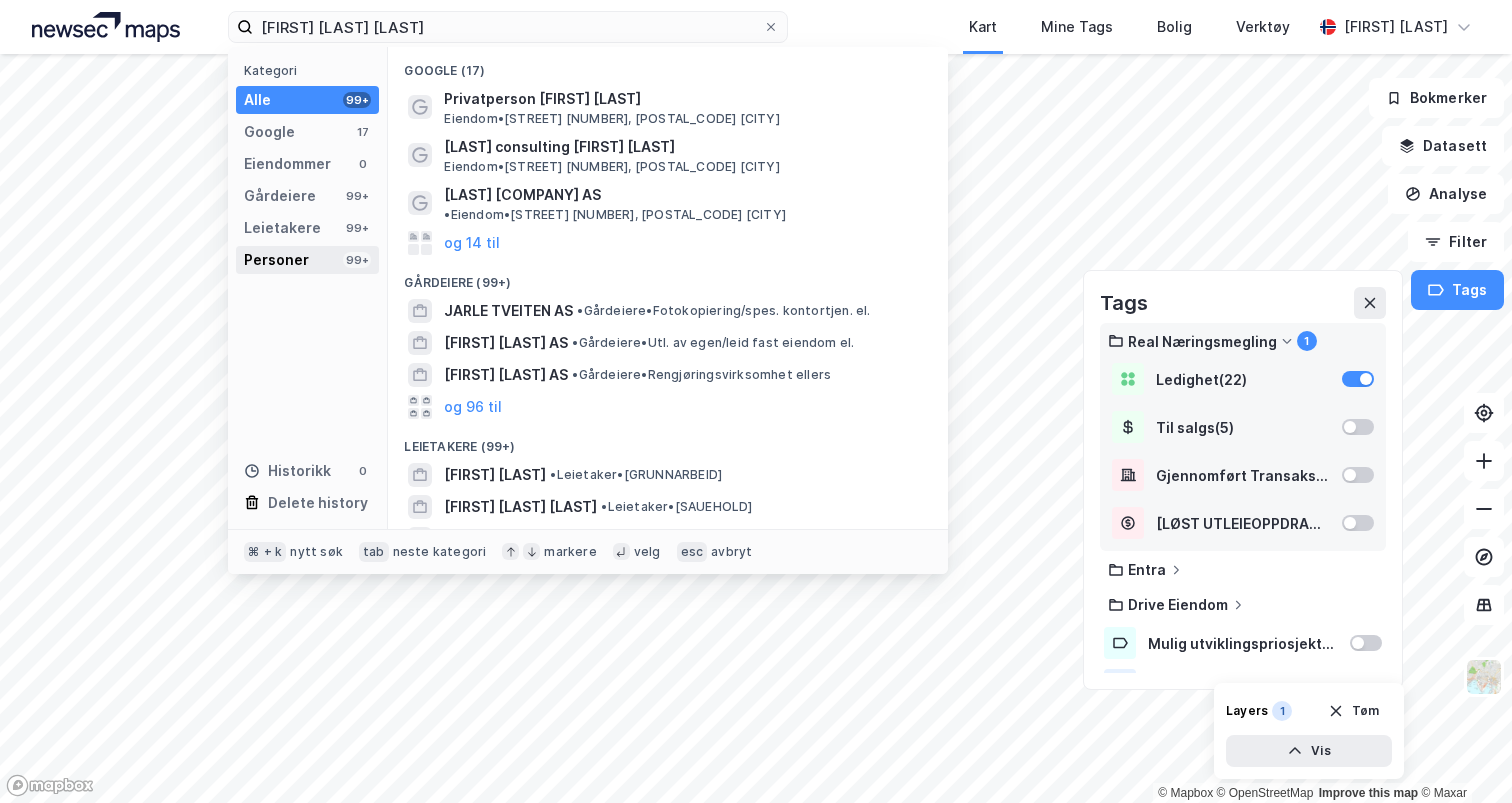 click on "Personer 99+" at bounding box center [307, 260] 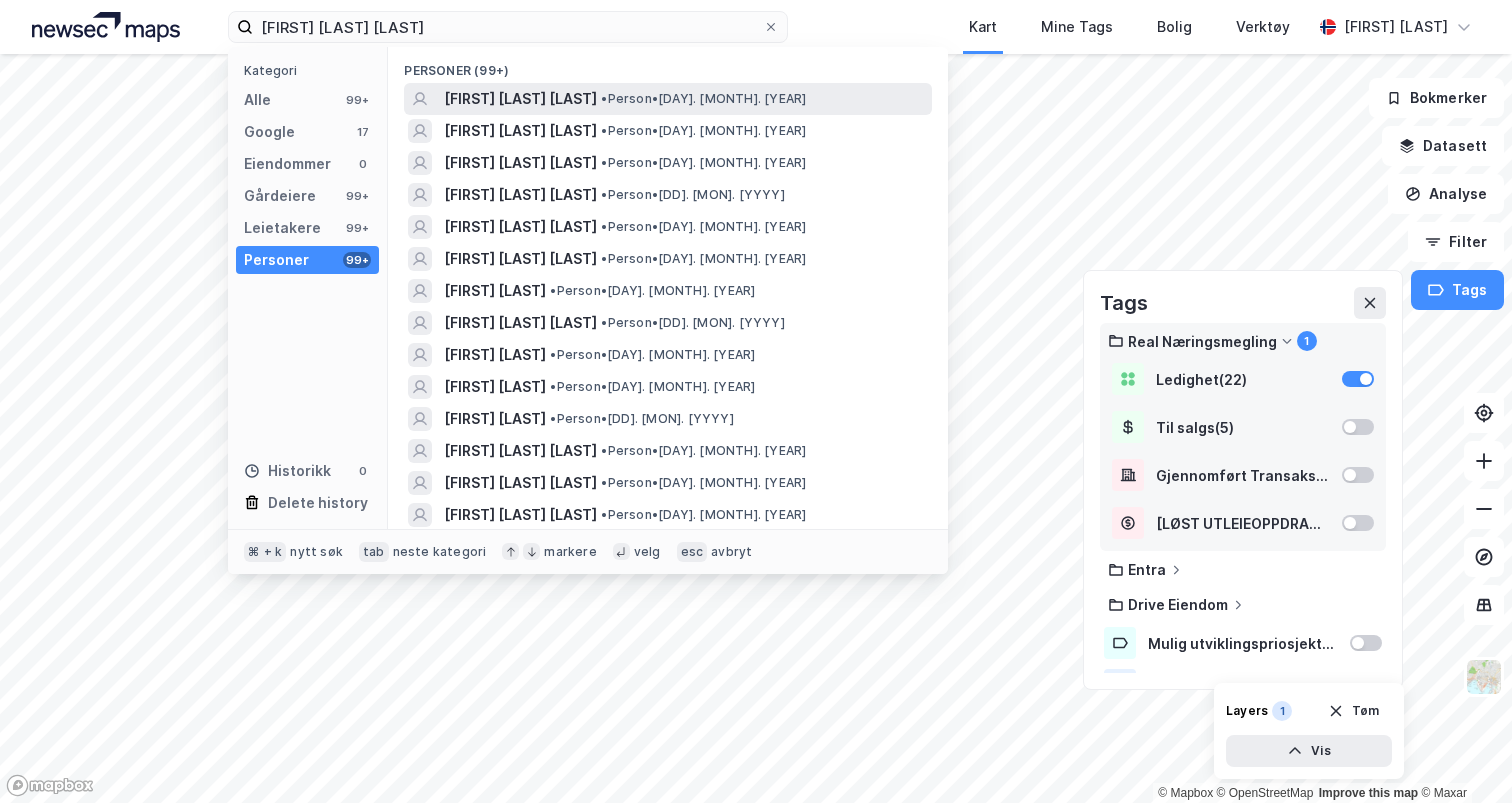 click on "[FIRST] [LAST] [LAST]" at bounding box center (520, 99) 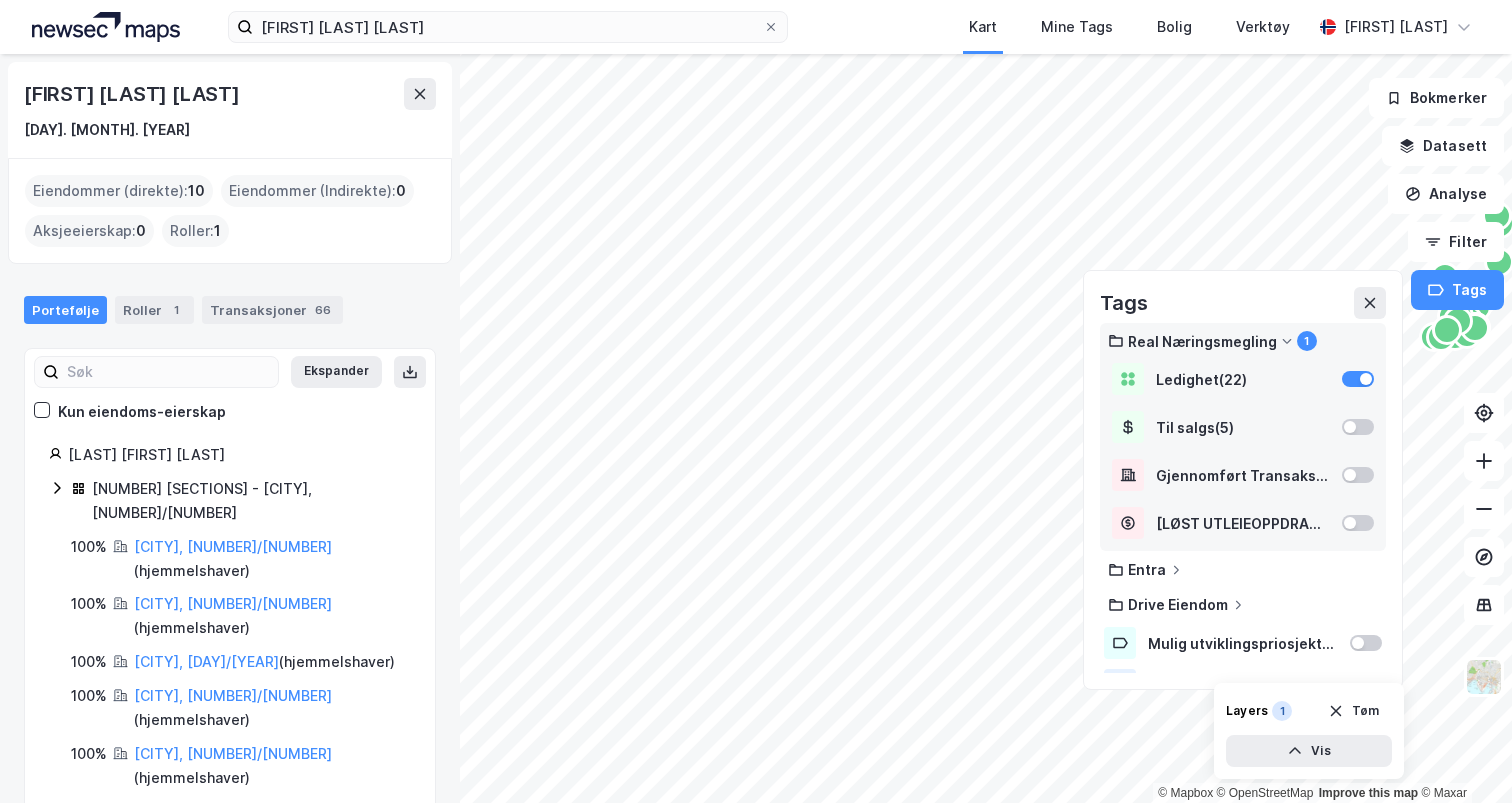 scroll, scrollTop: 55, scrollLeft: 0, axis: vertical 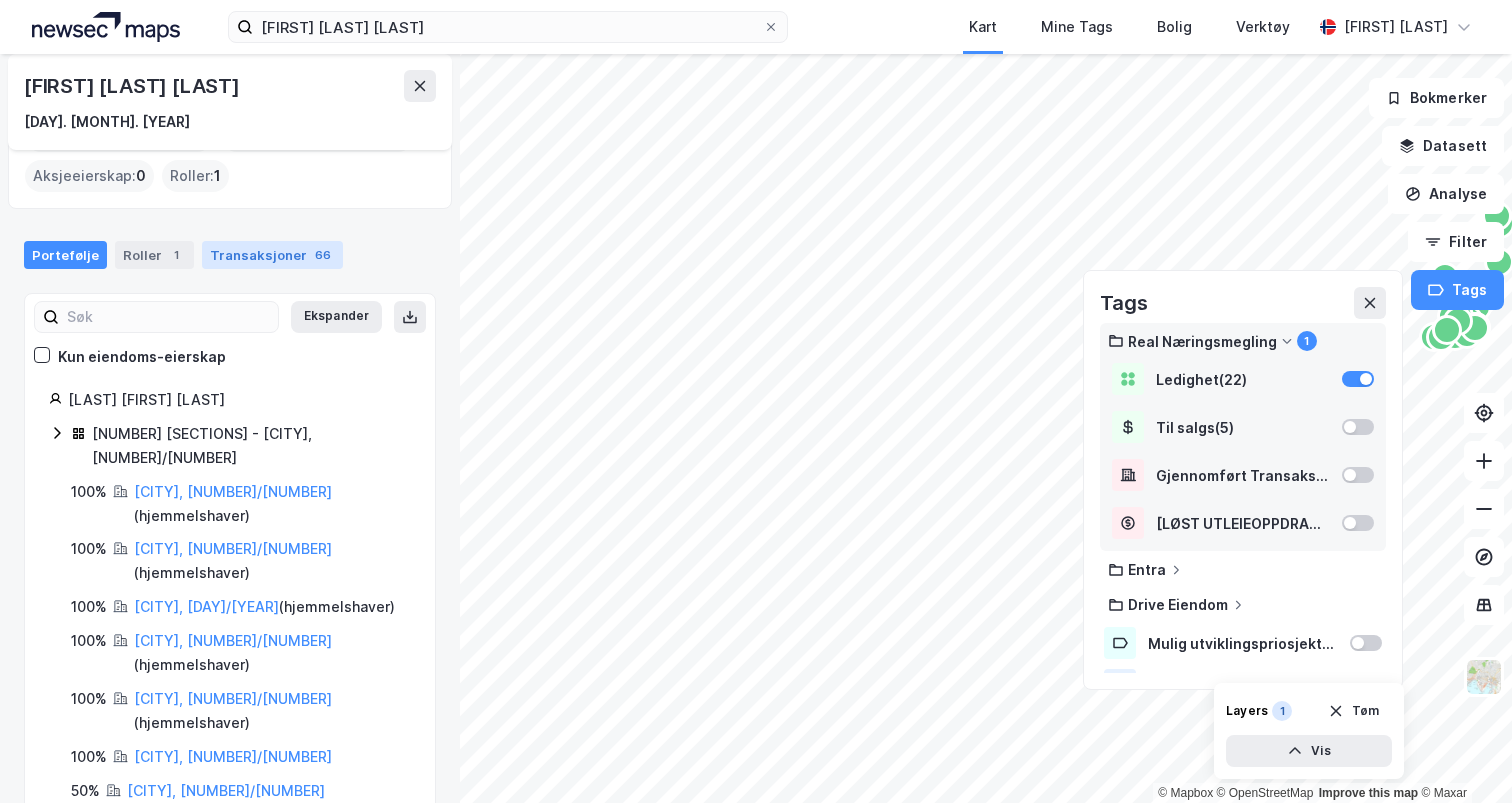 click on "Transaksjoner 66" at bounding box center [272, 255] 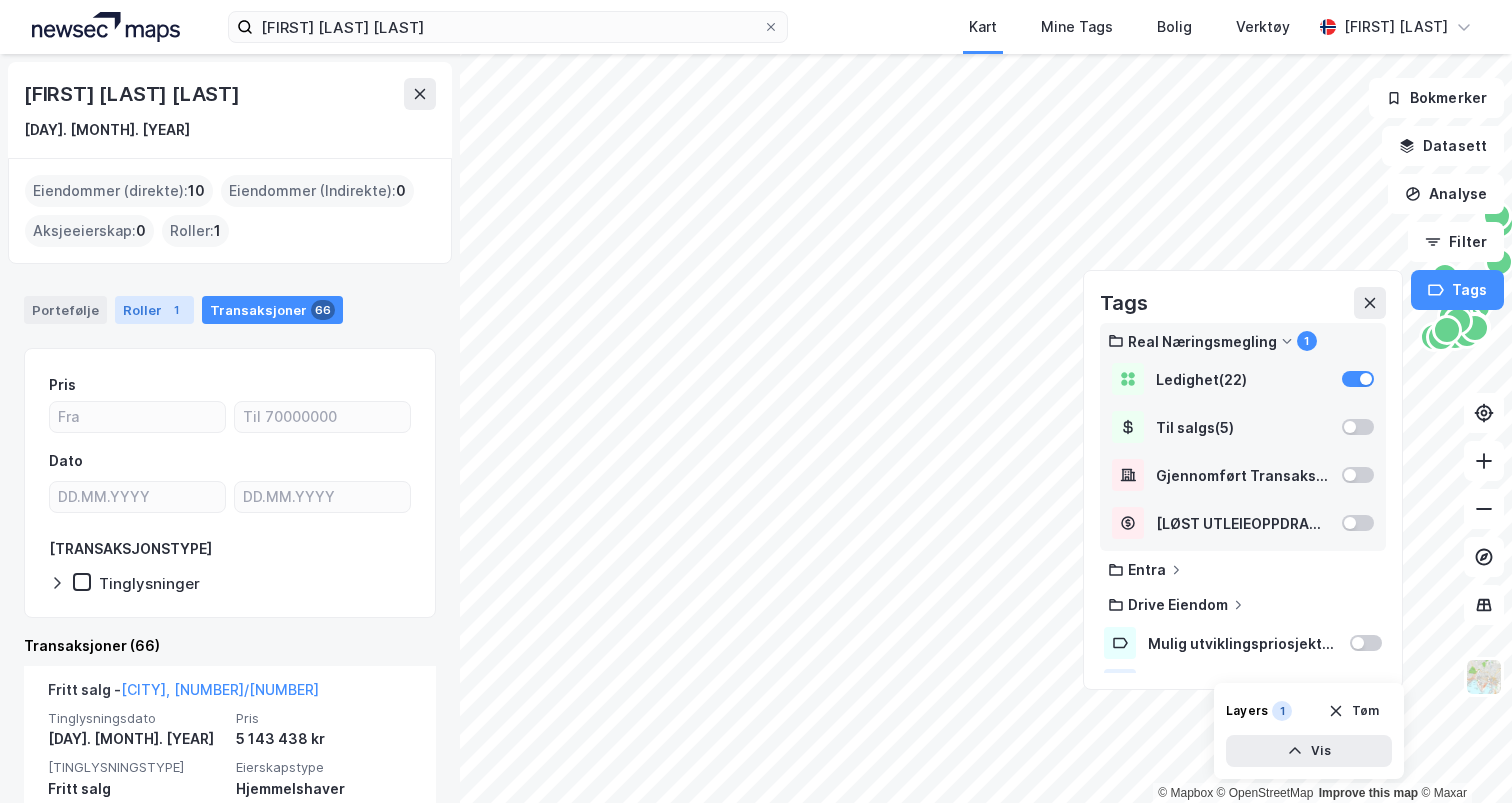 click on "Roller 1" at bounding box center (154, 310) 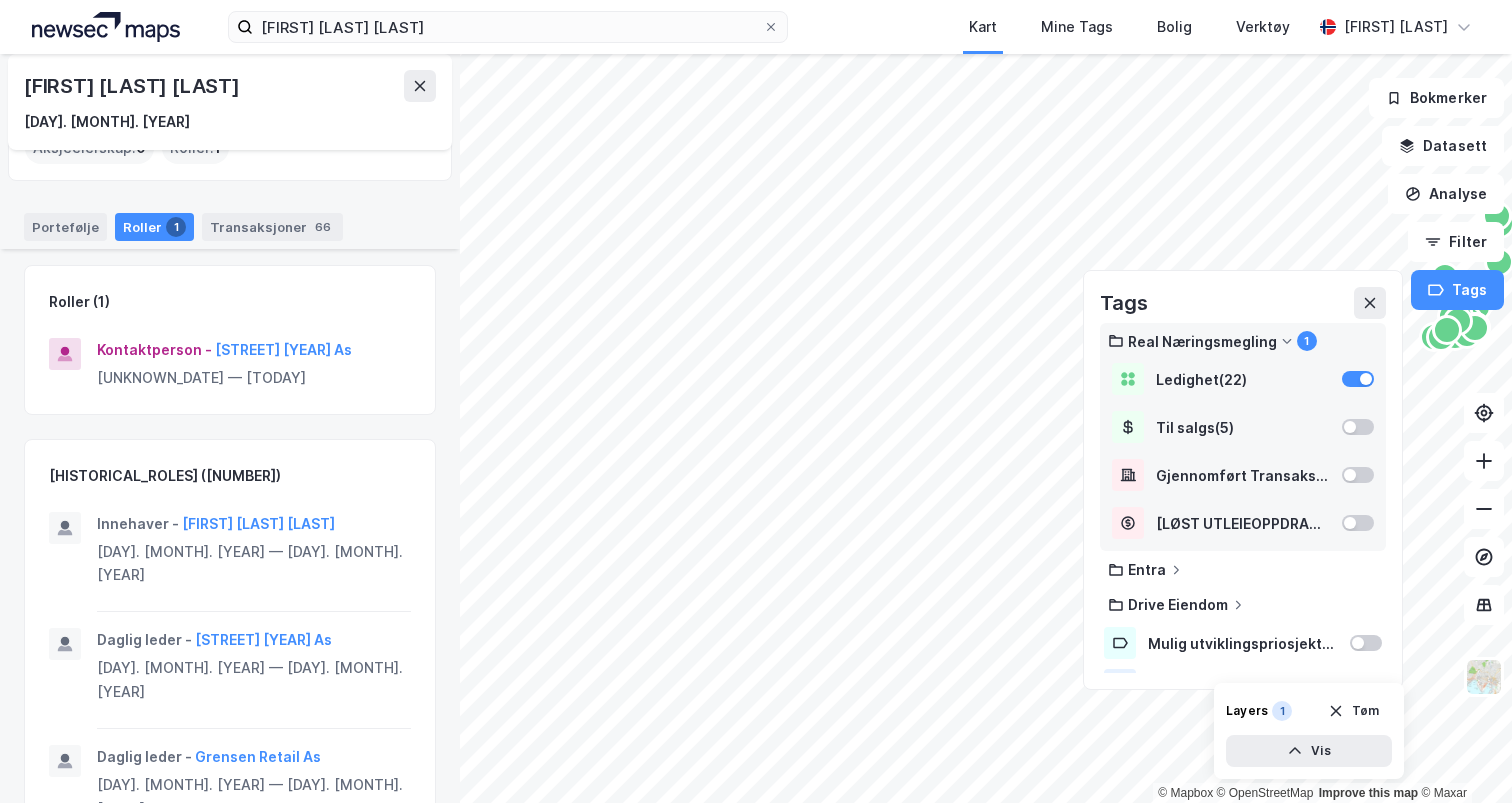 scroll, scrollTop: 81, scrollLeft: 0, axis: vertical 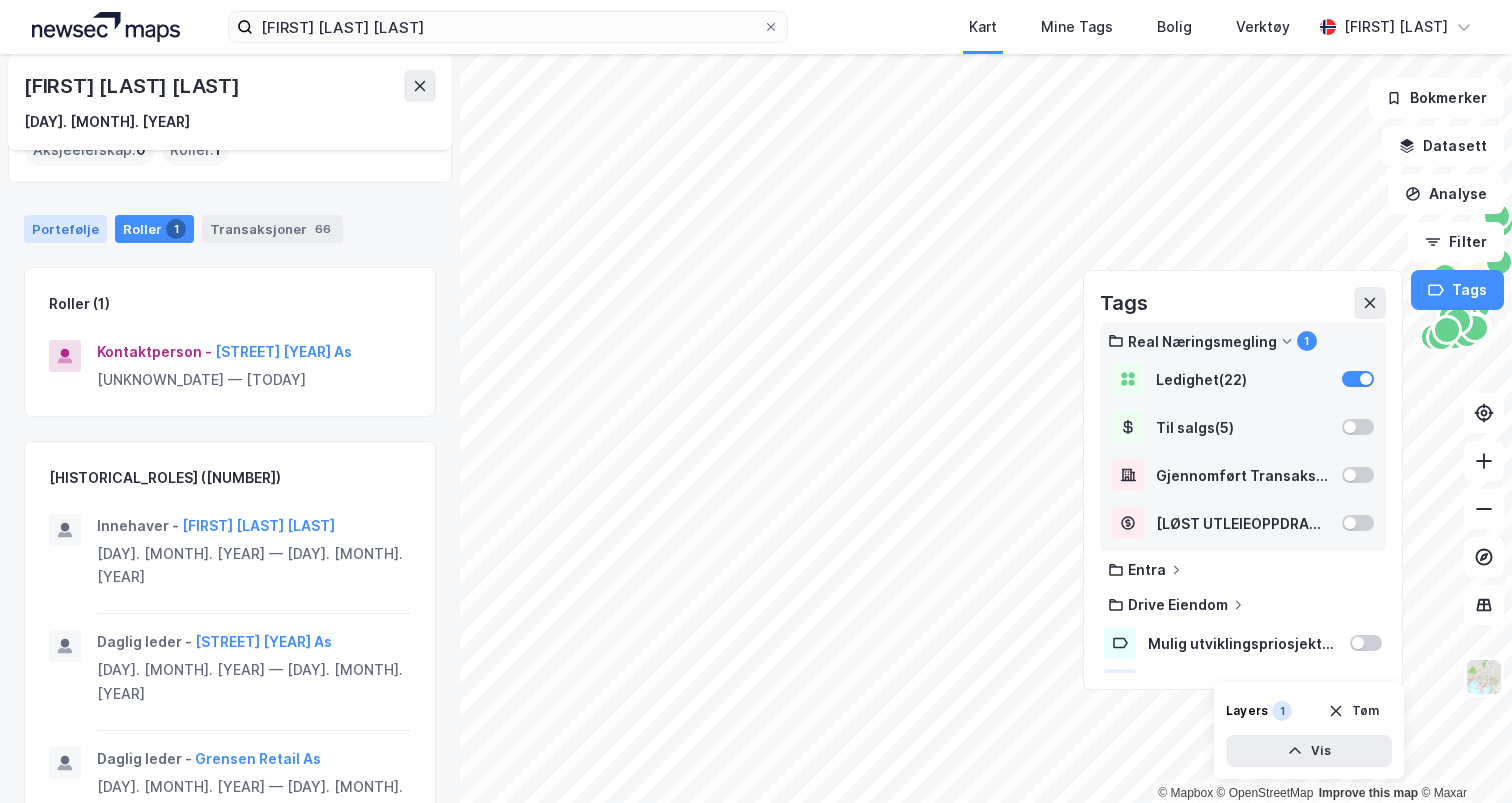 click on "Portefølje" at bounding box center [65, 229] 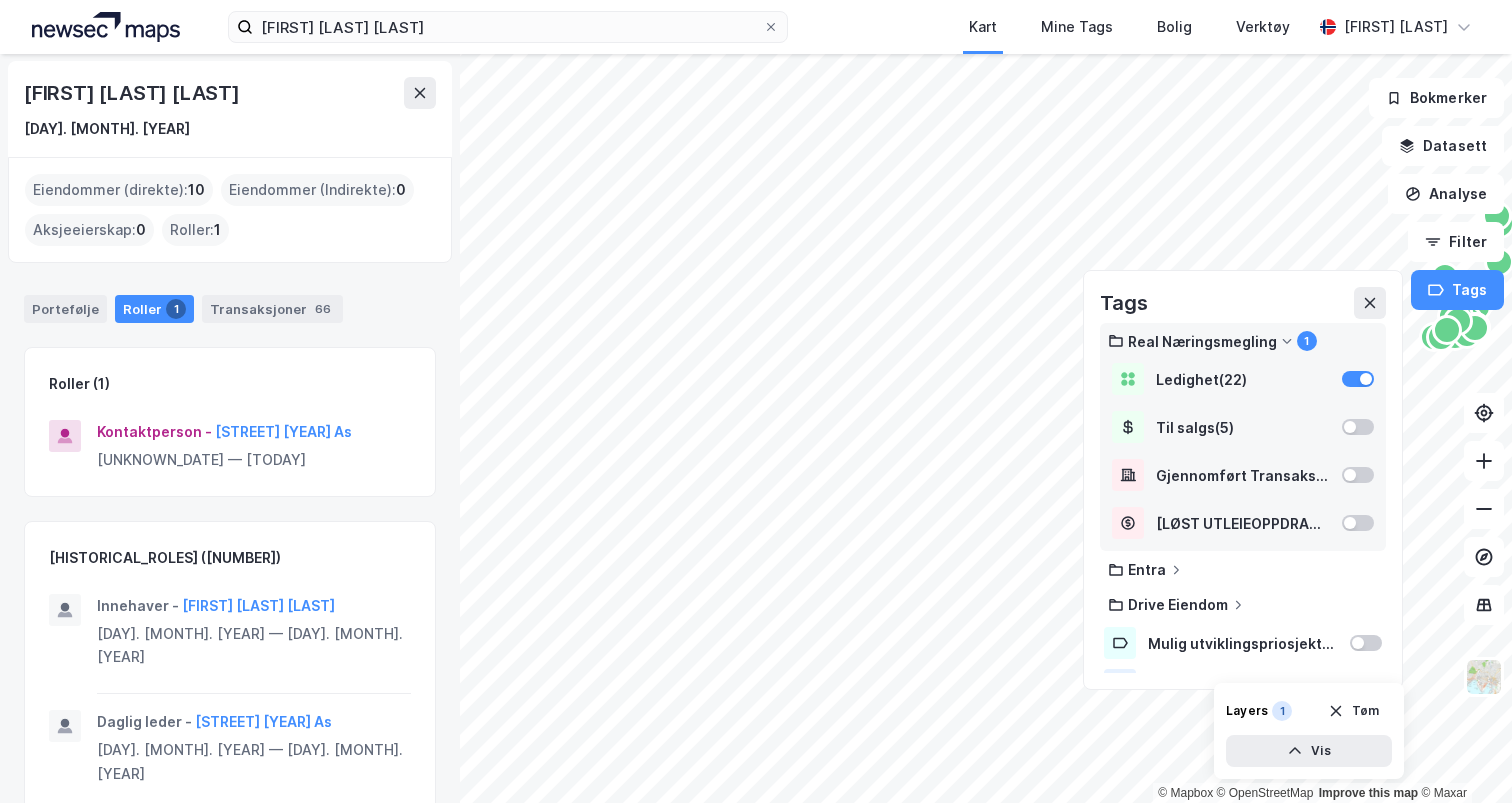 scroll, scrollTop: 0, scrollLeft: 0, axis: both 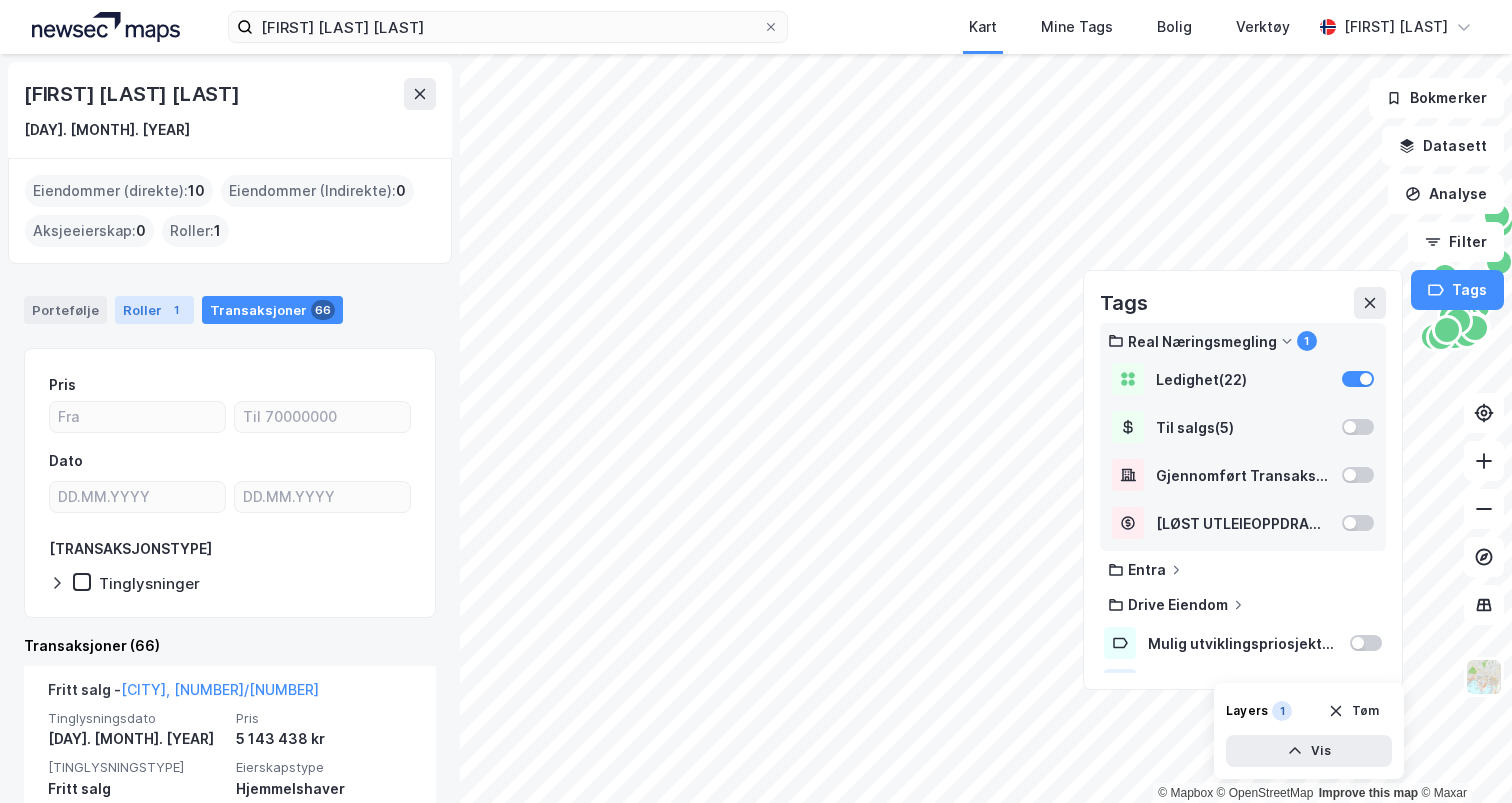 click on "Roller 1" at bounding box center [154, 310] 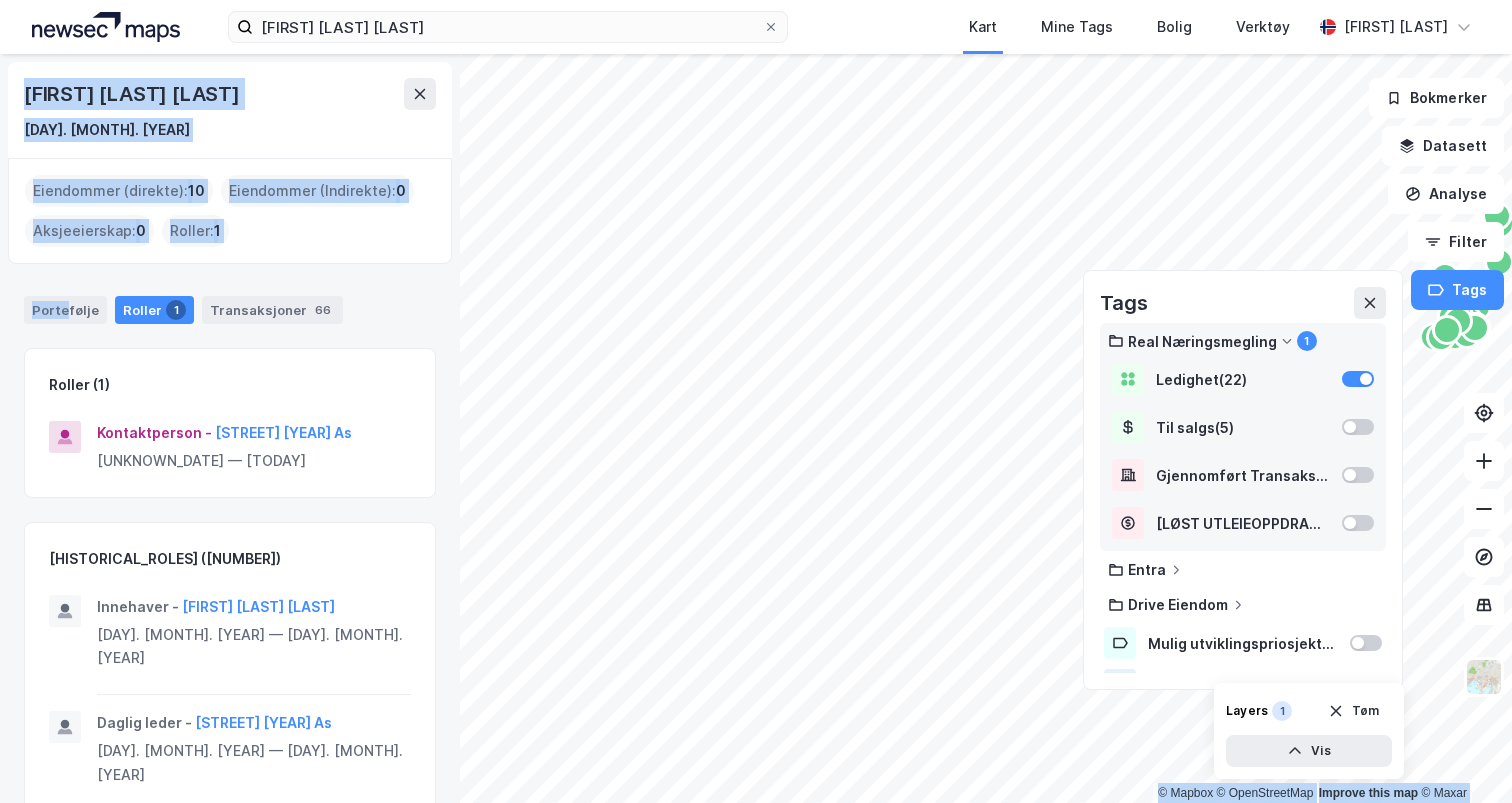 drag, startPoint x: 68, startPoint y: 315, endPoint x: 501, endPoint y: -40, distance: 559.9232 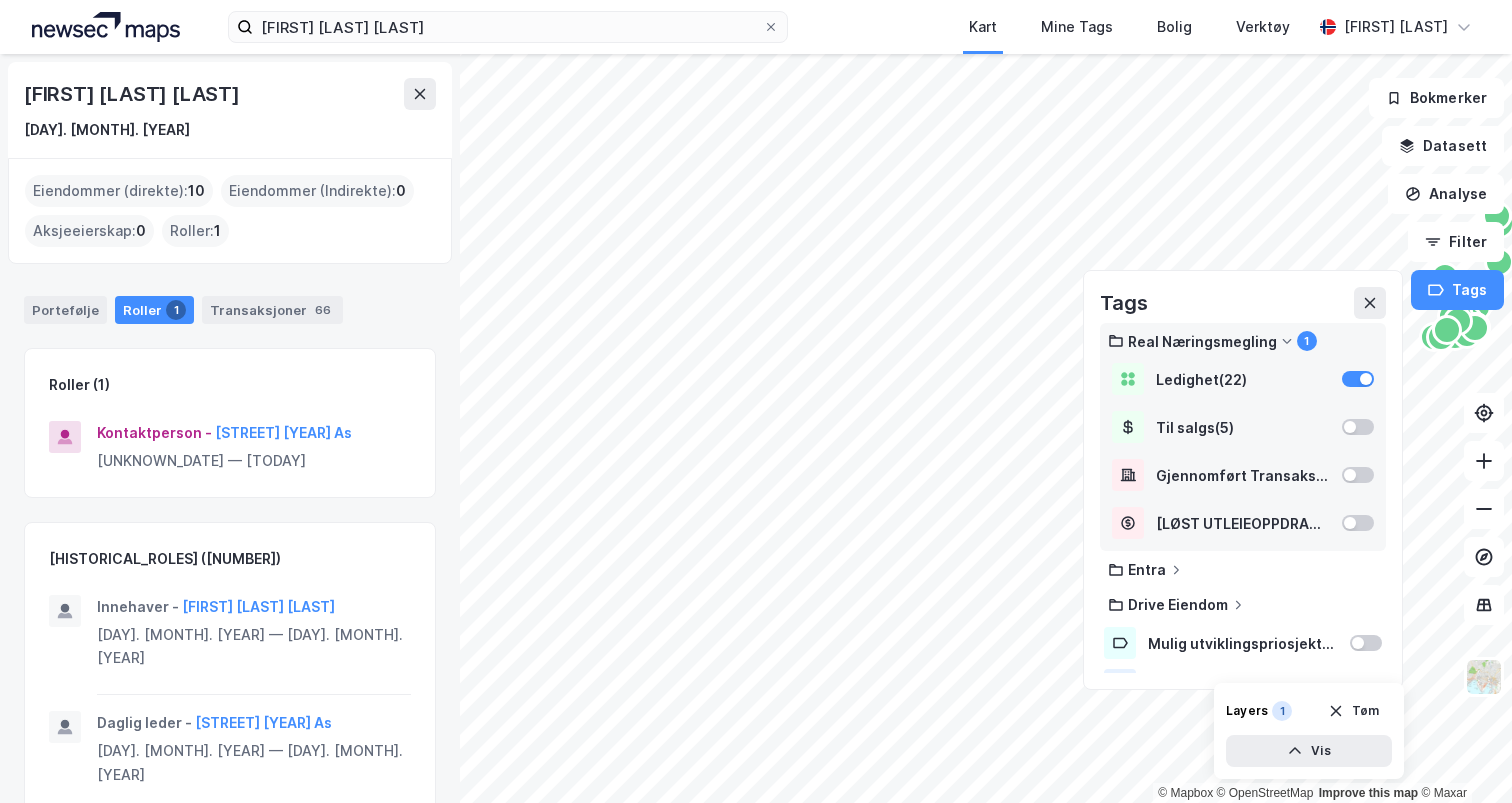 click on "[DAY]. [MONTH]. [YEAR]" at bounding box center [230, 130] 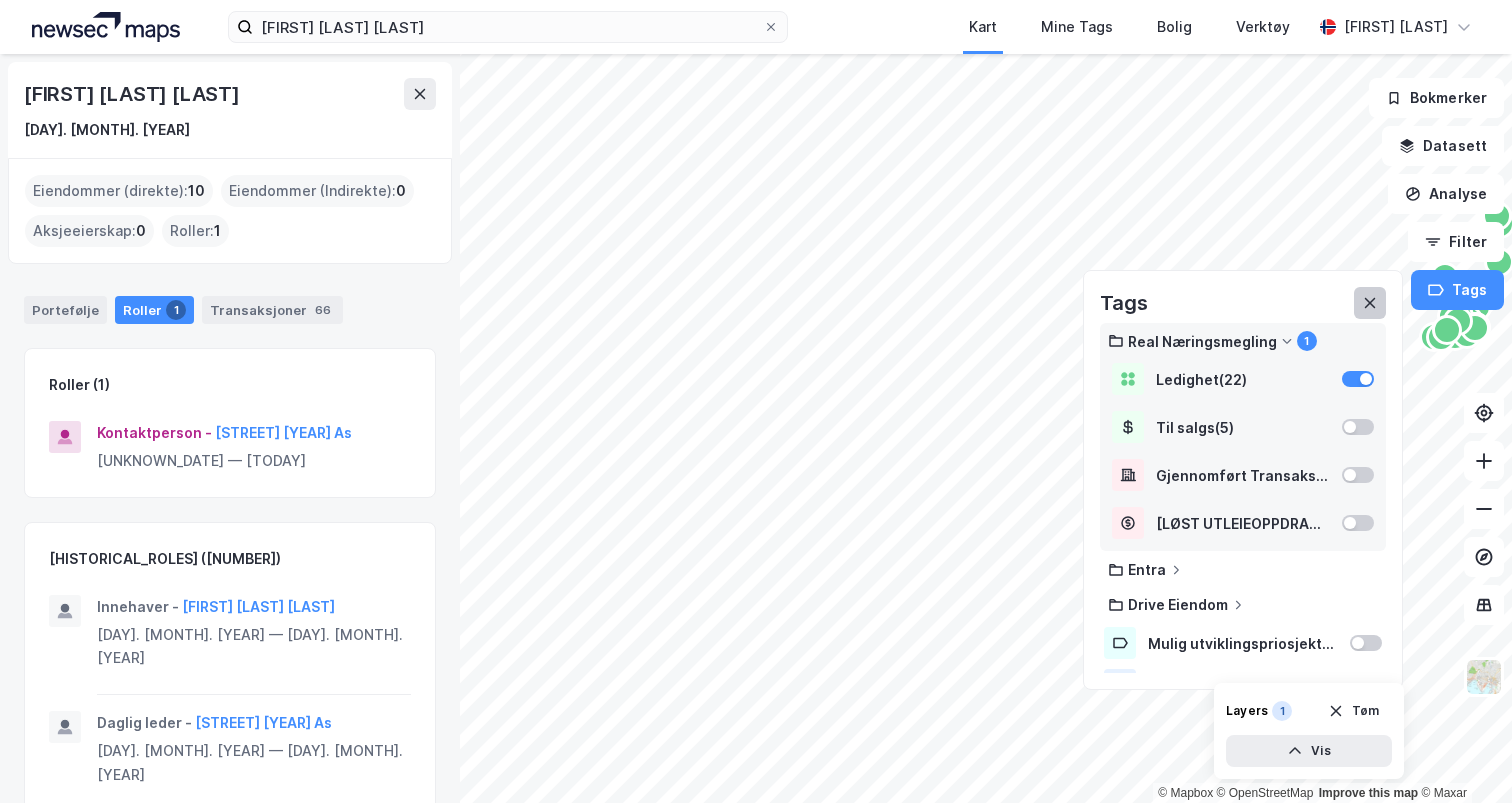 click 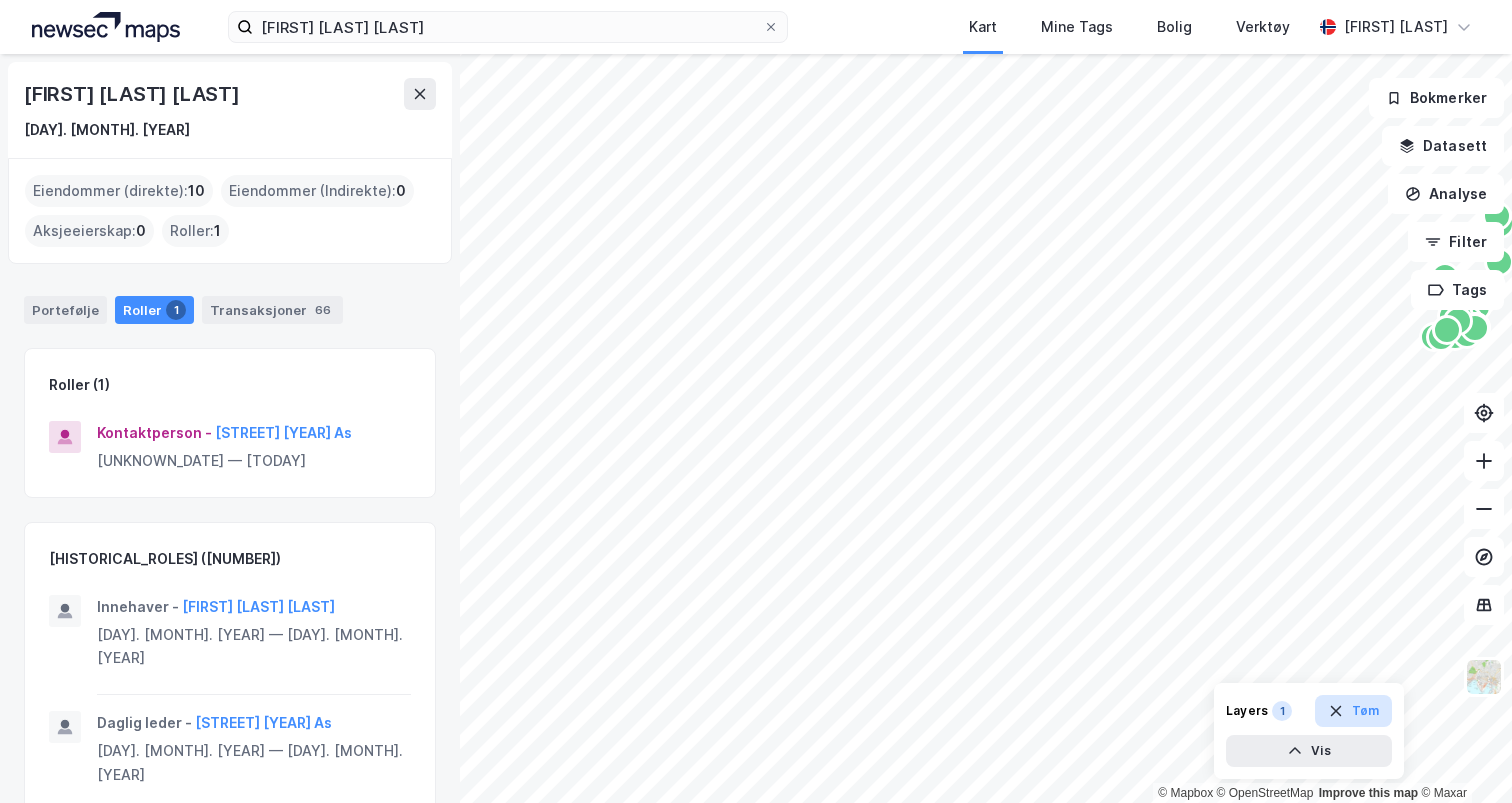 click on "Tøm" at bounding box center [1353, 711] 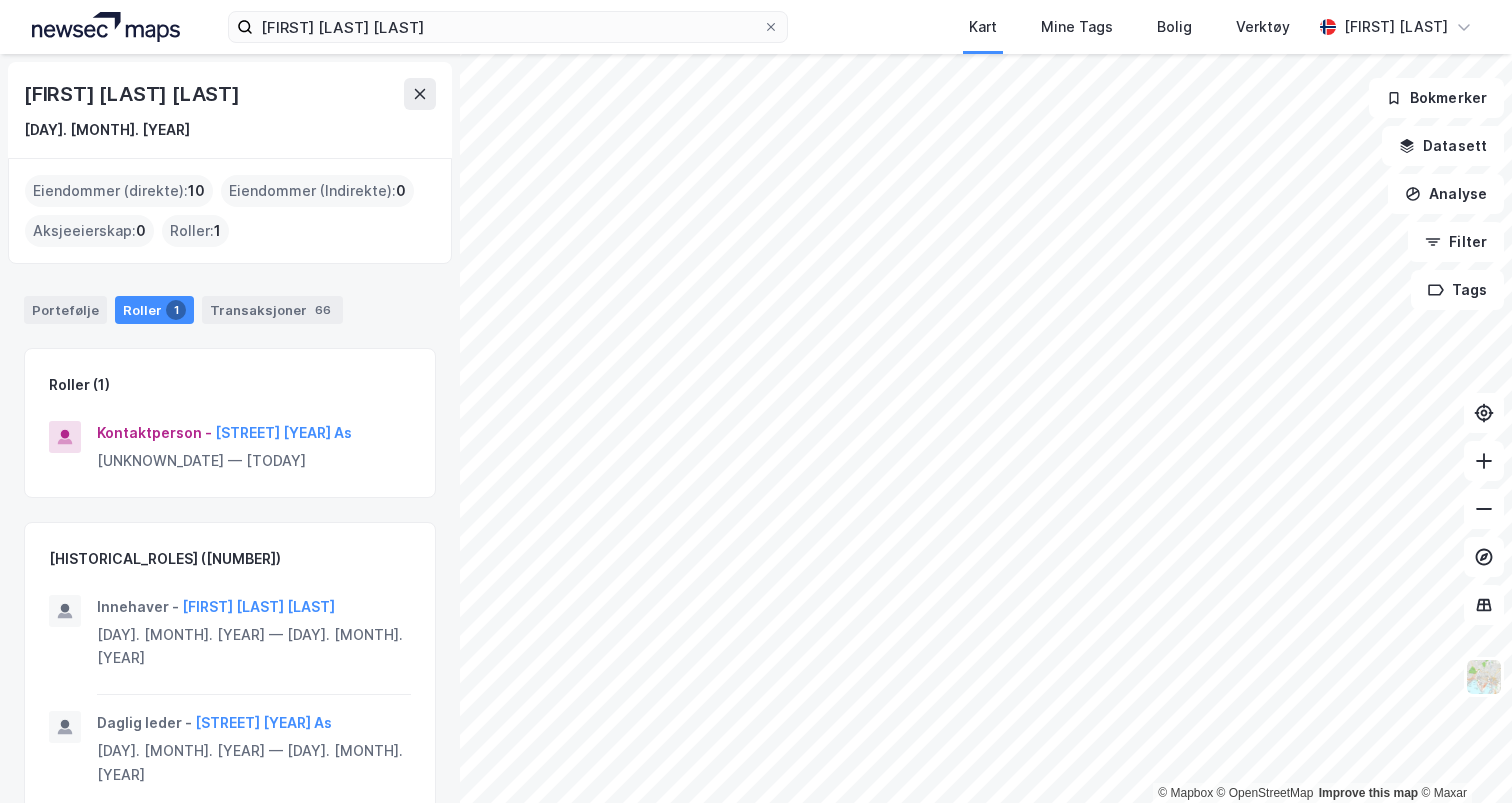 click on "[FIRST] [LAST] [LAST]" at bounding box center (134, 94) 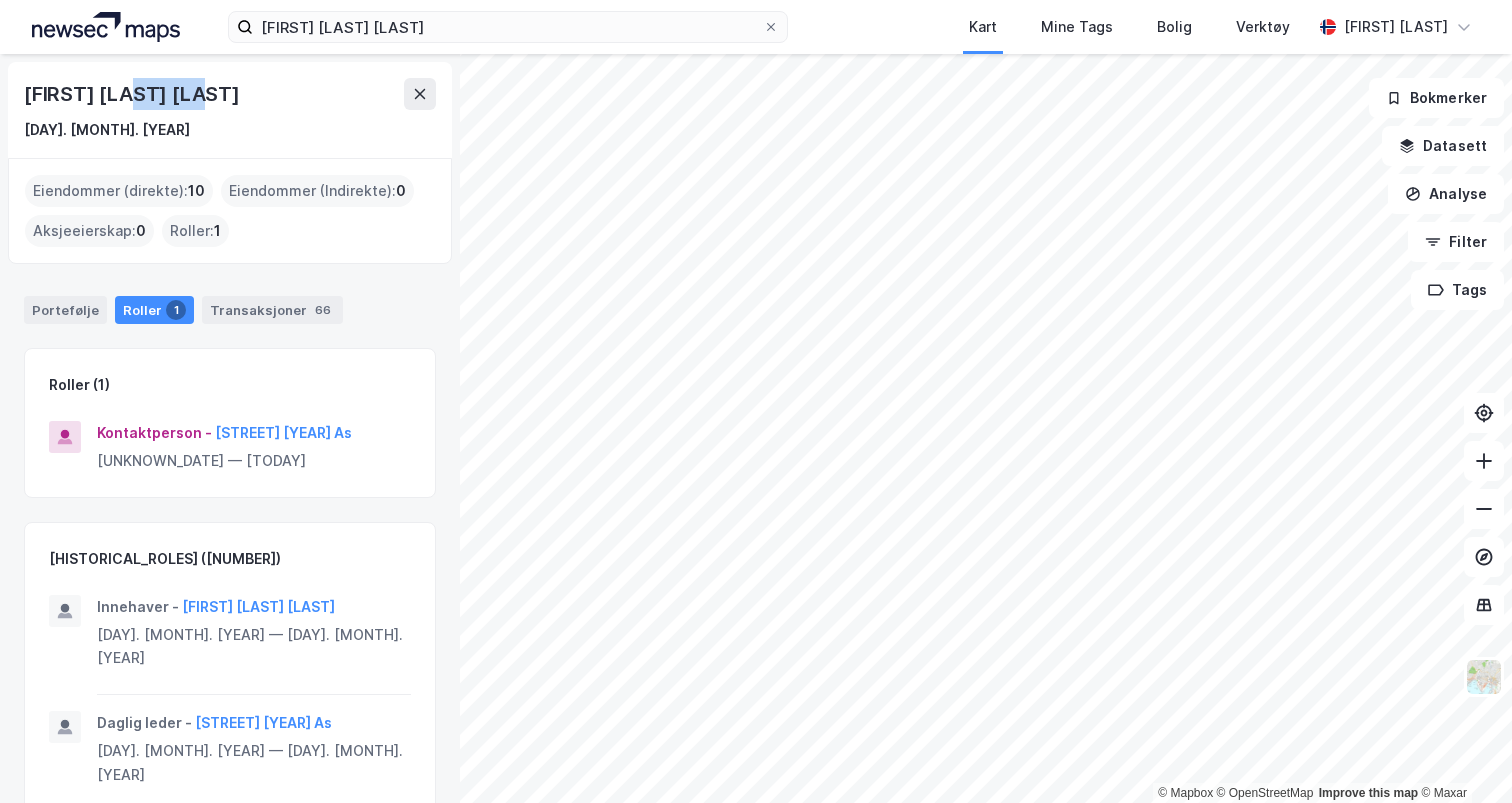 click on "[FIRST] [LAST] [LAST]" at bounding box center (134, 94) 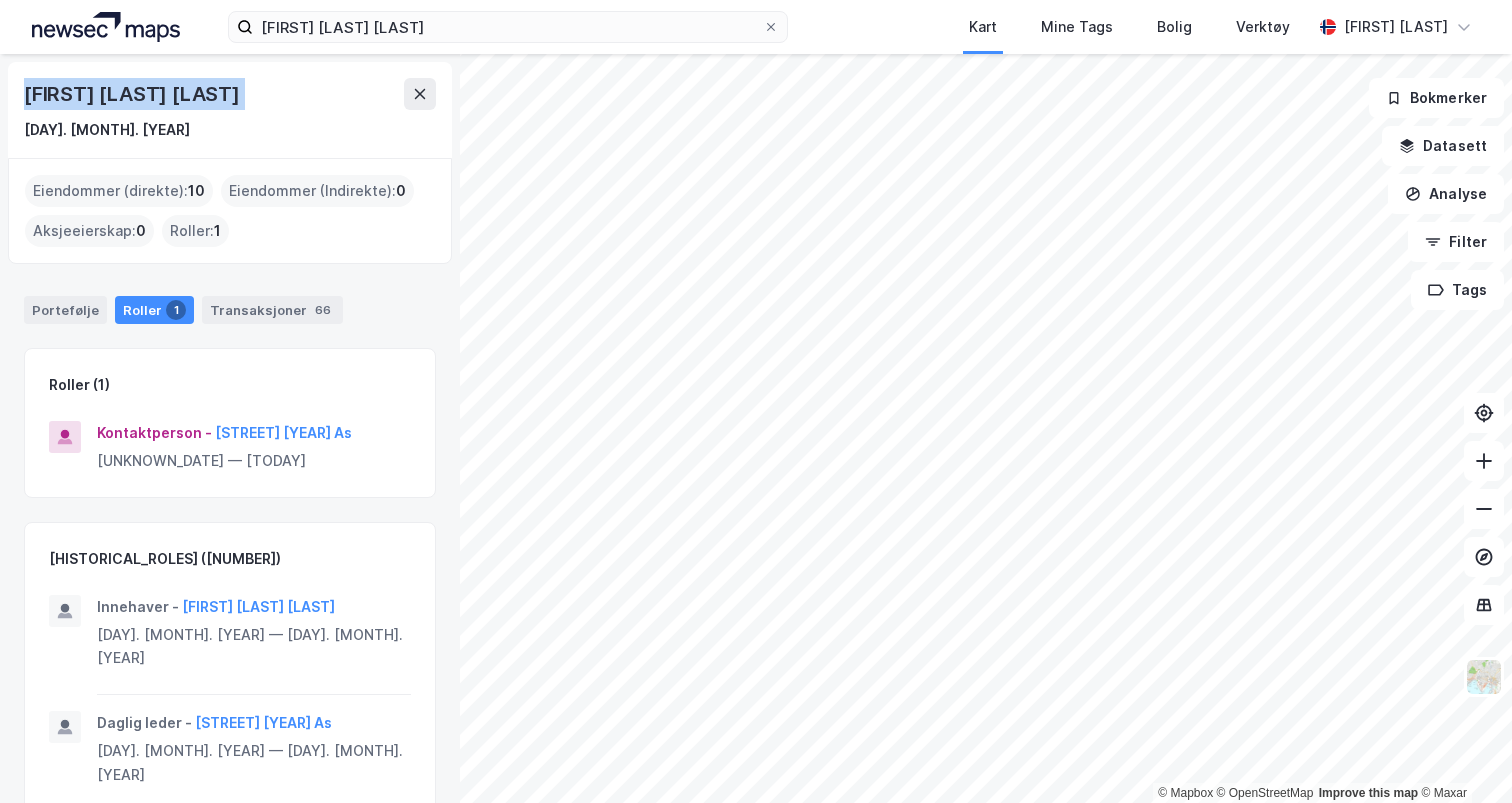 click on "[FIRST] [LAST] [LAST]" at bounding box center (134, 94) 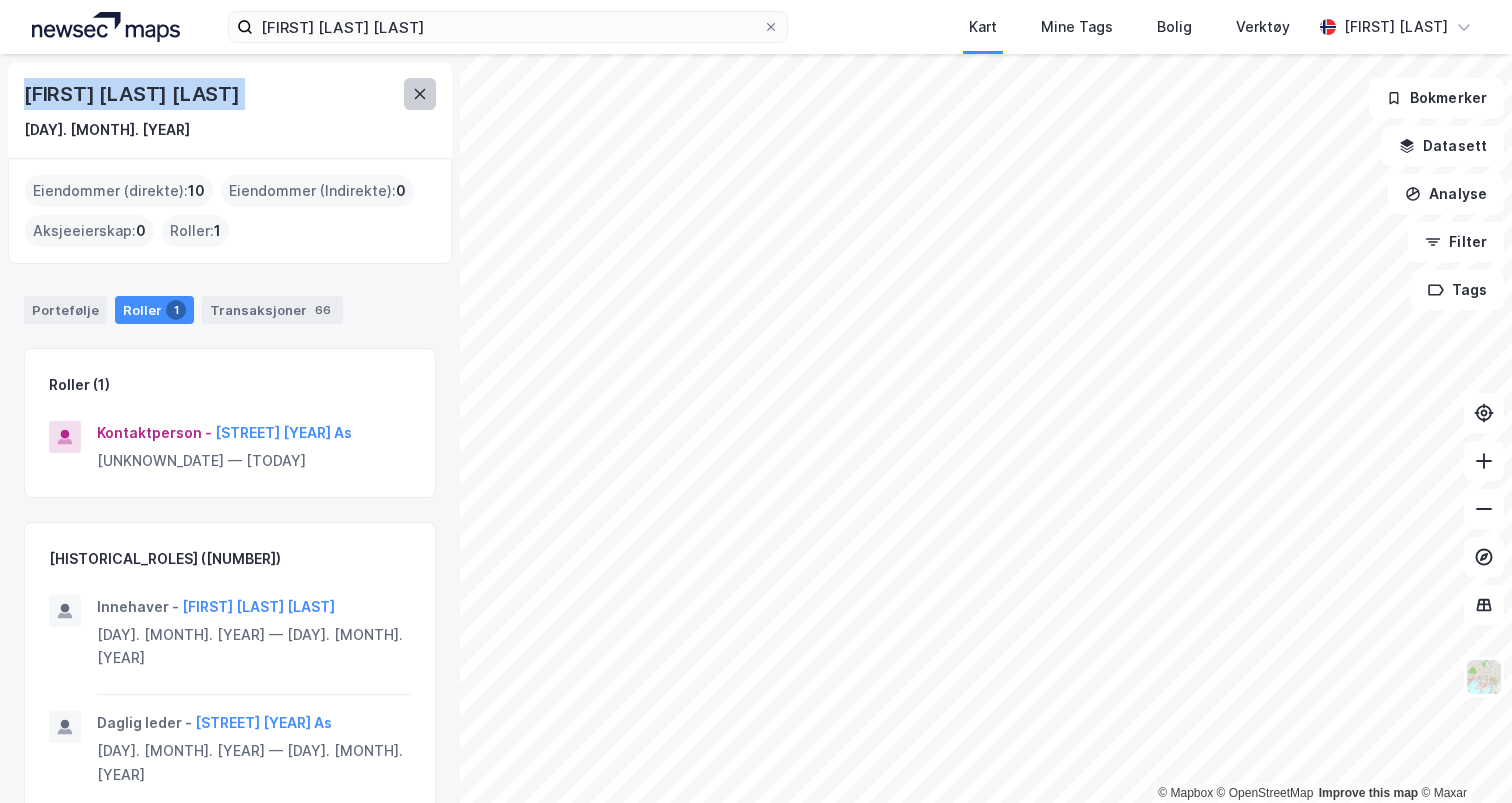 click 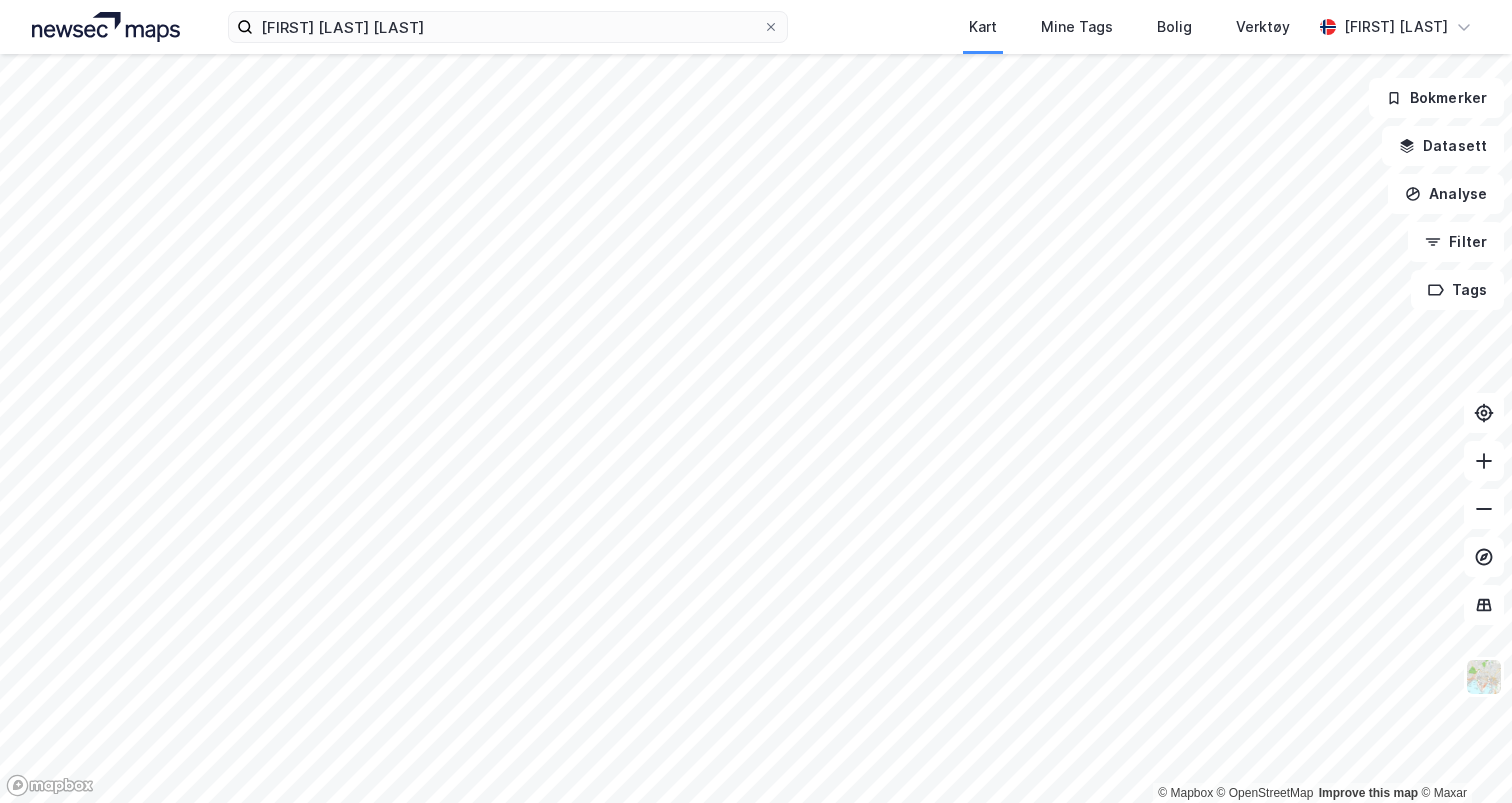 click on "[FIRST] [LAST] [LAST] Kart Mine Tags Bolig Verktøy [FIRST] [LAST]" at bounding box center [756, 27] 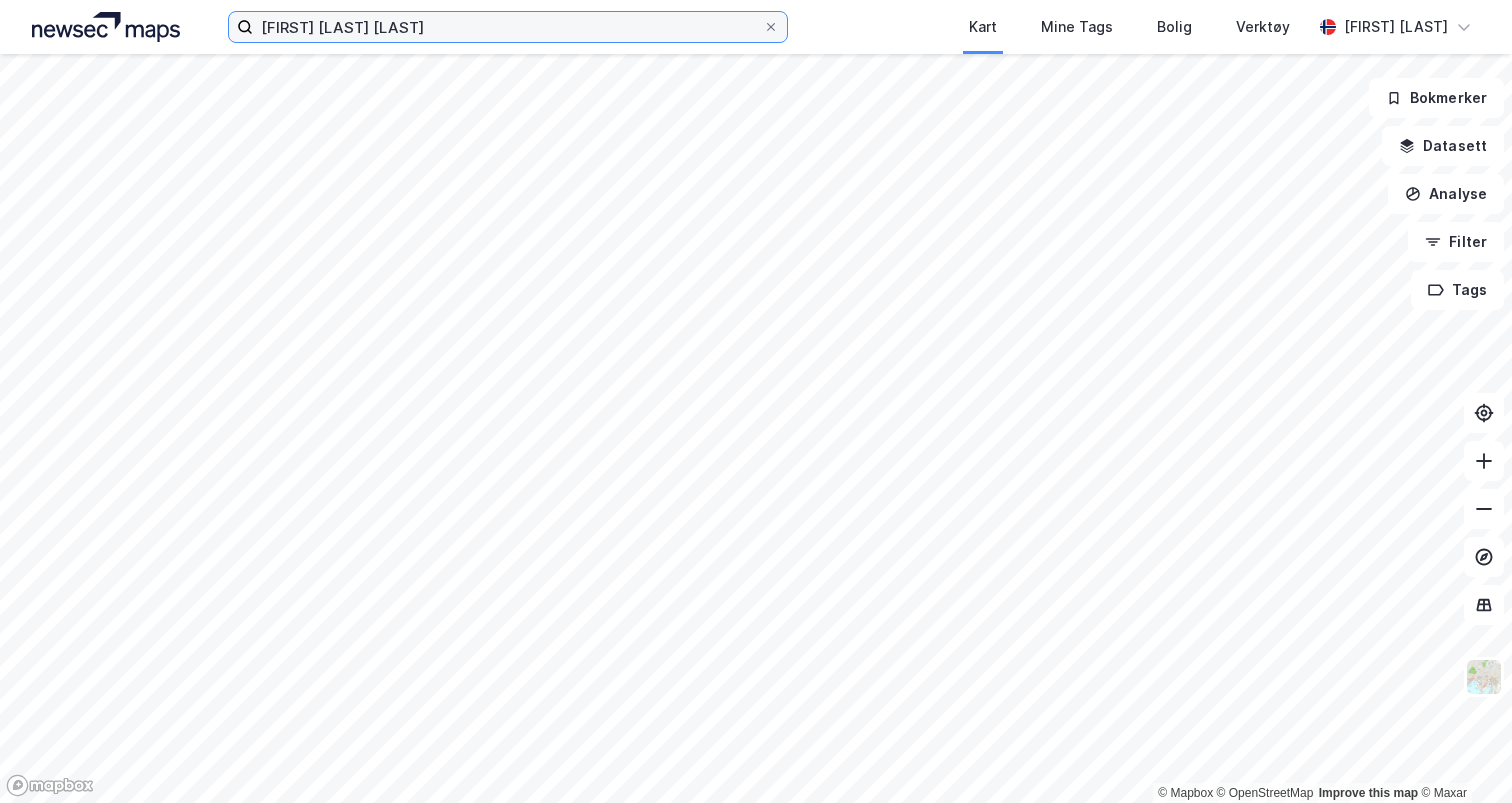 click on "[FIRST] [LAST] [LAST]" at bounding box center (508, 27) 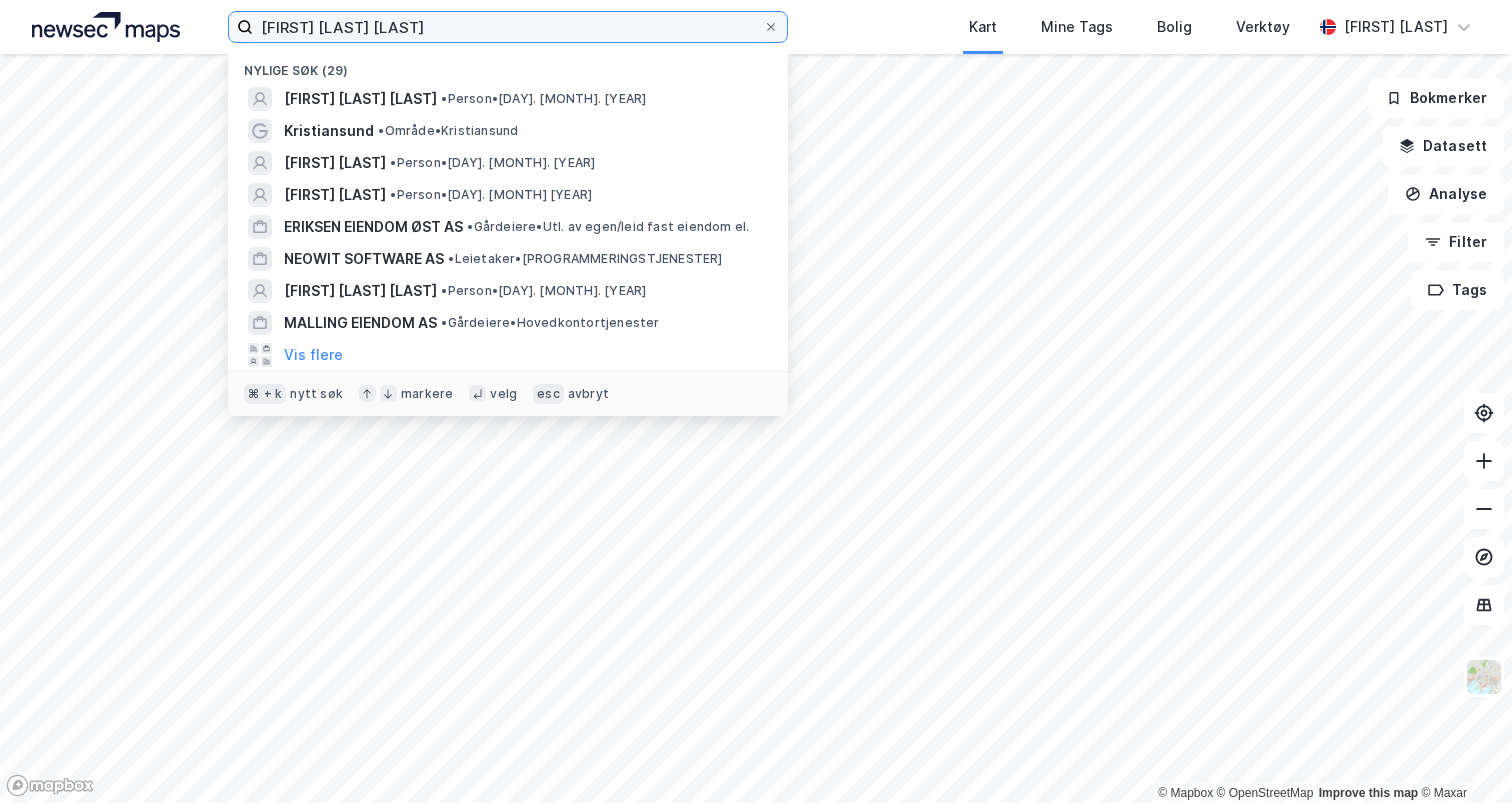 click on "[FIRST] [LAST] [LAST]" at bounding box center [508, 27] 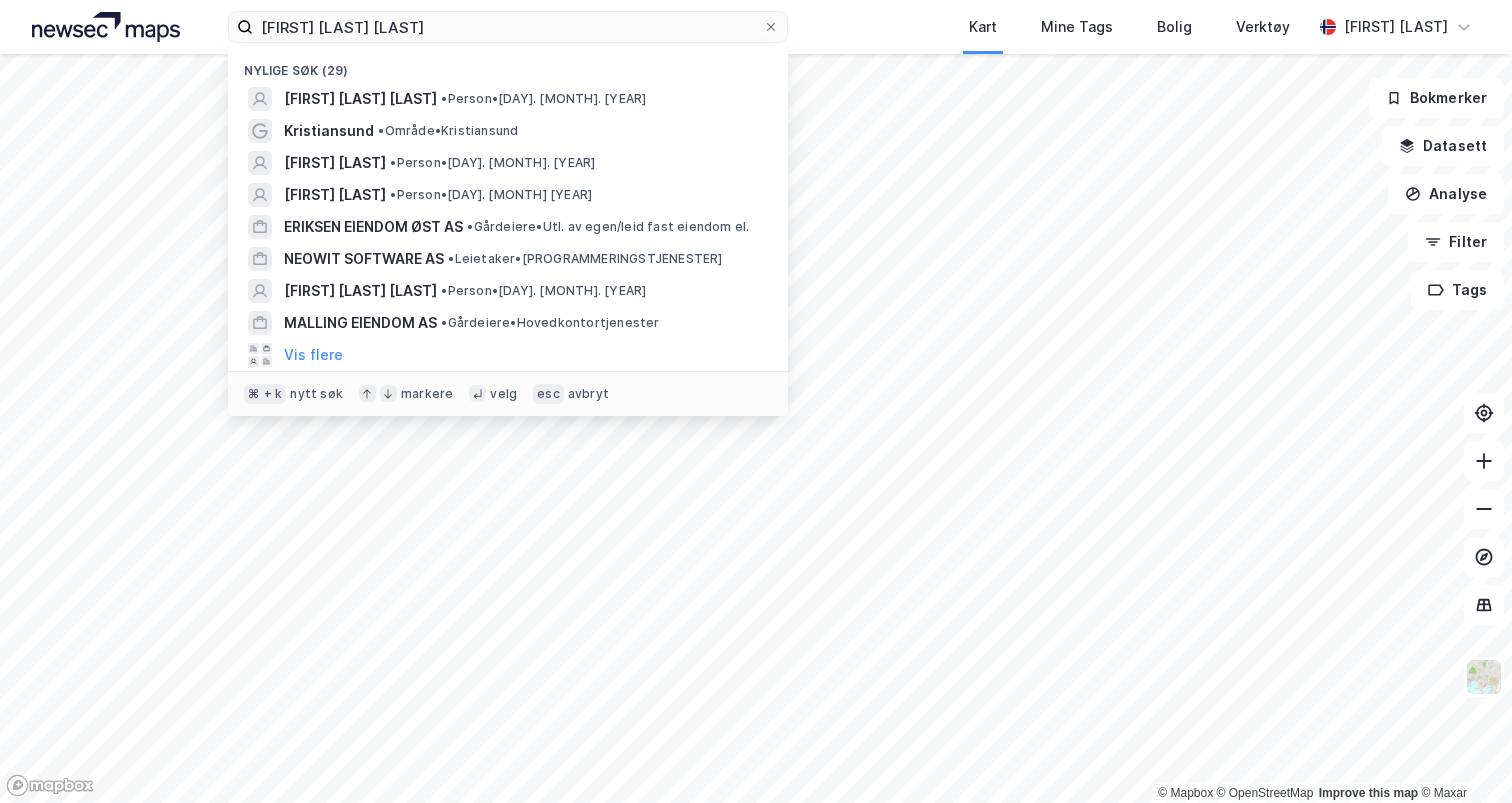 click at bounding box center [106, 27] 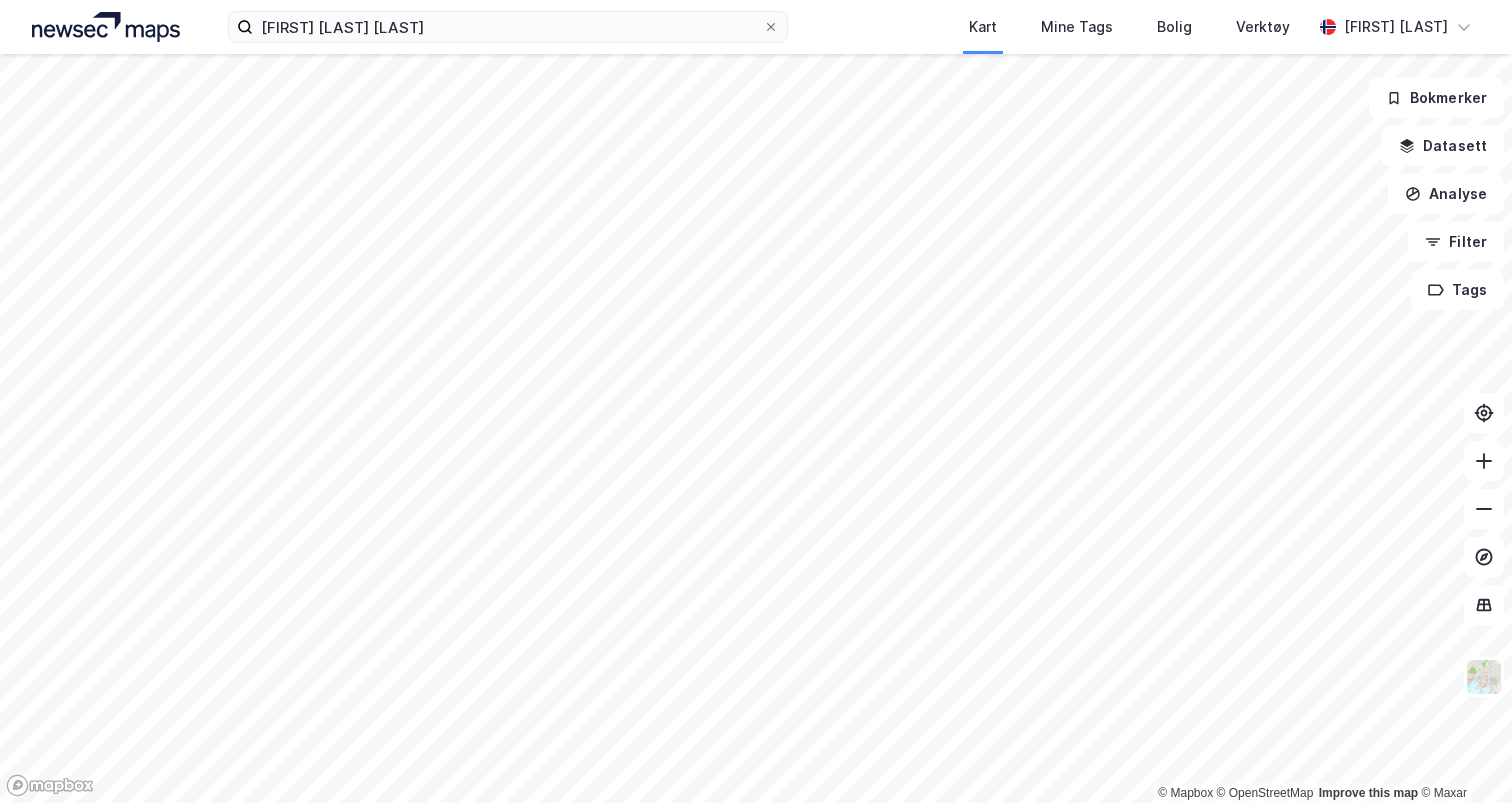 click at bounding box center (106, 27) 